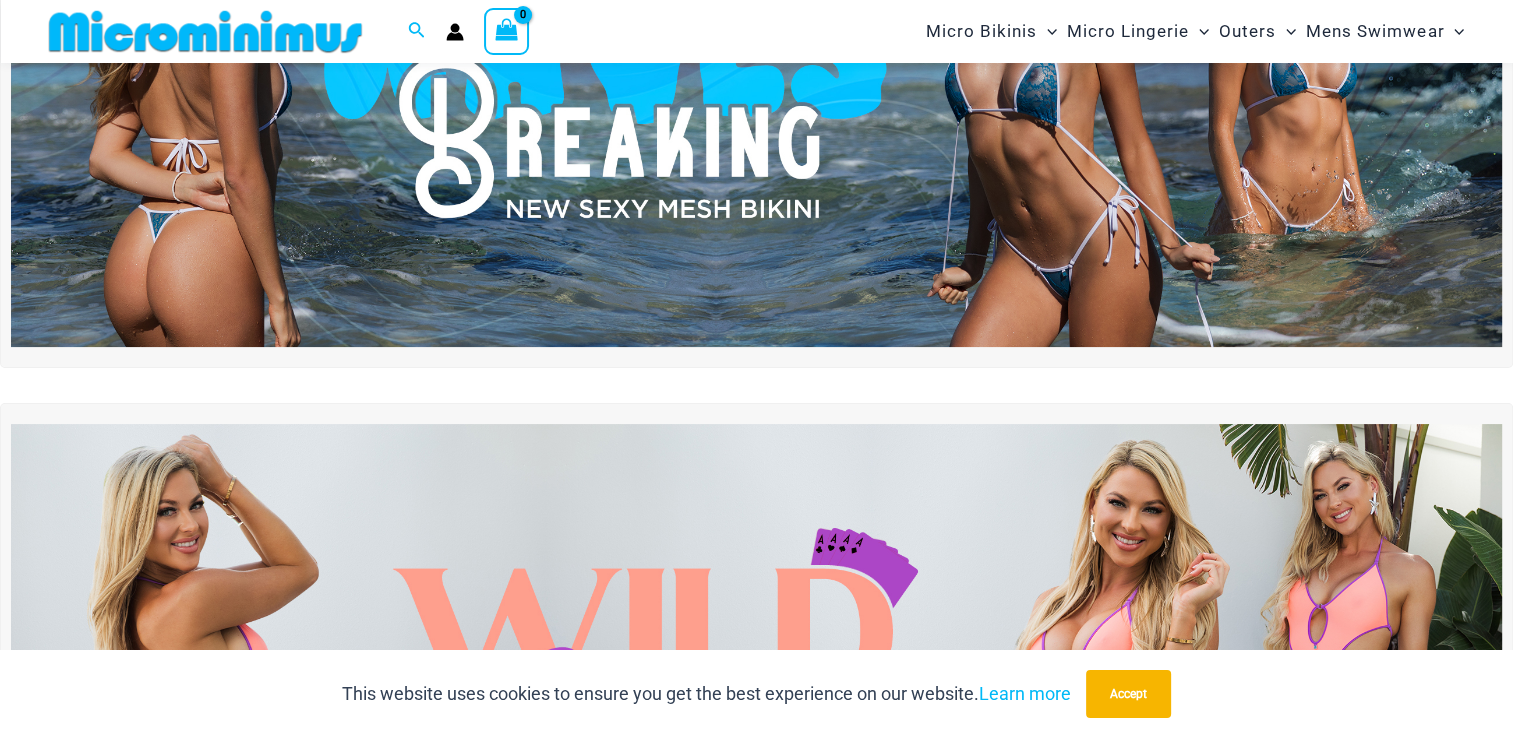 scroll, scrollTop: 282, scrollLeft: 0, axis: vertical 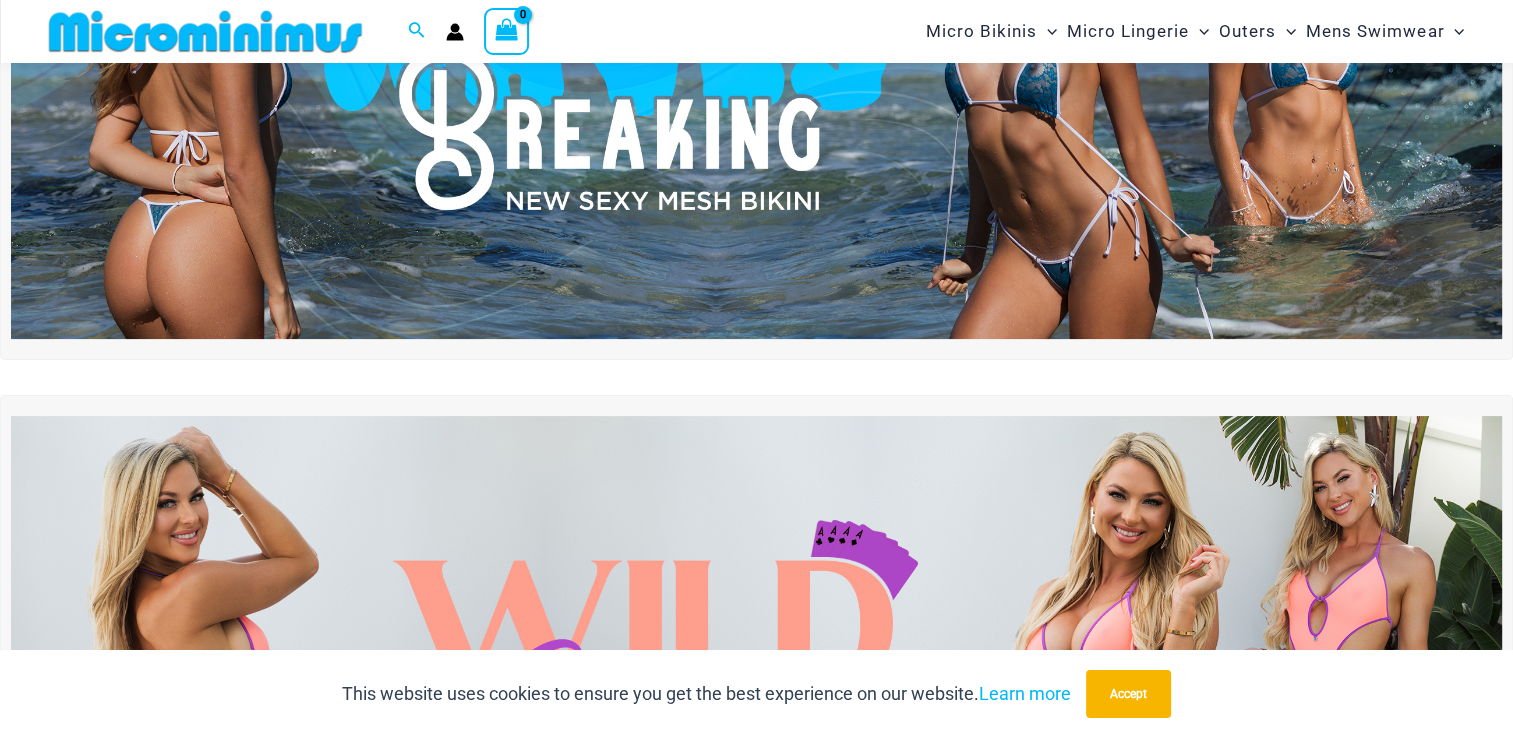 click on "Shop The Latest Release Now!" at bounding box center [756, 414] 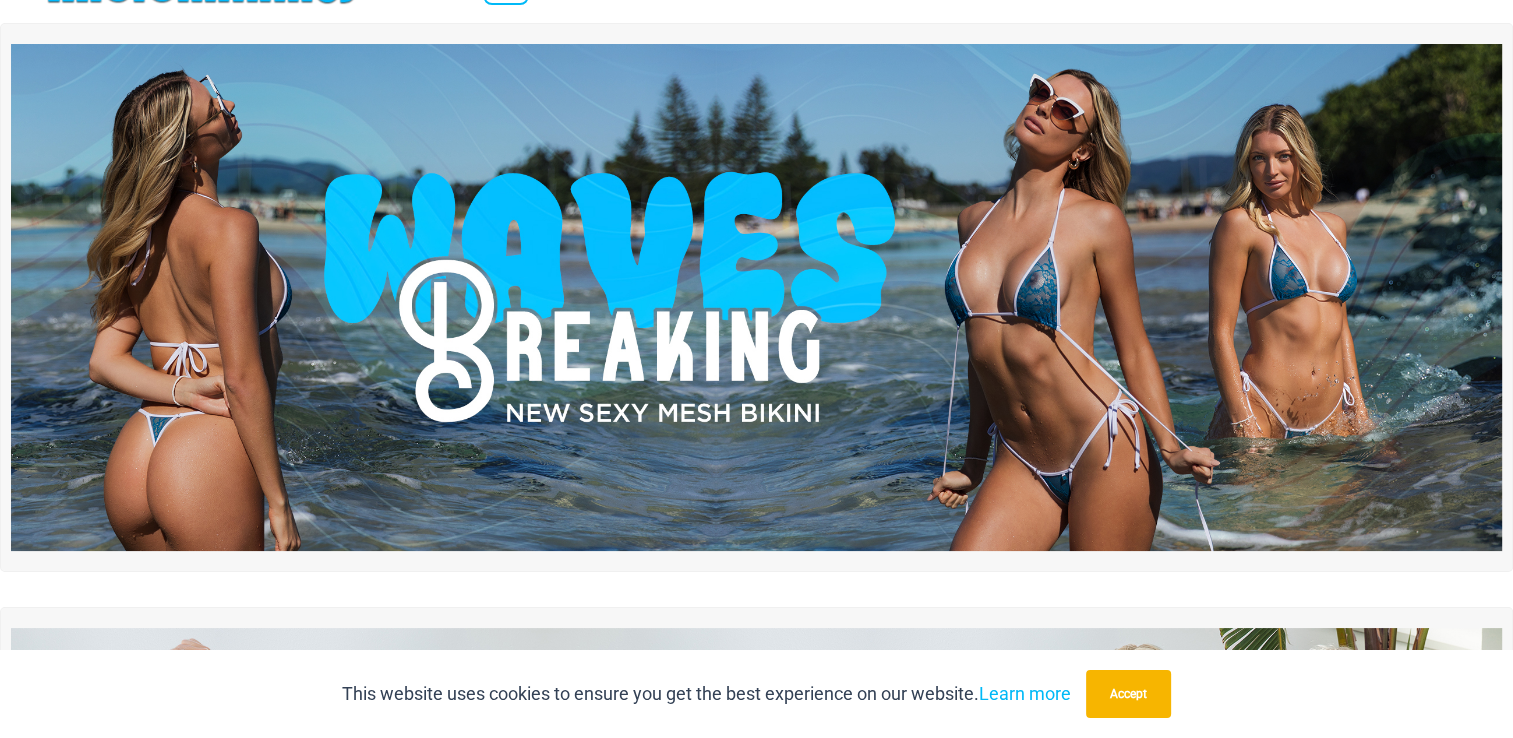 scroll, scrollTop: 0, scrollLeft: 0, axis: both 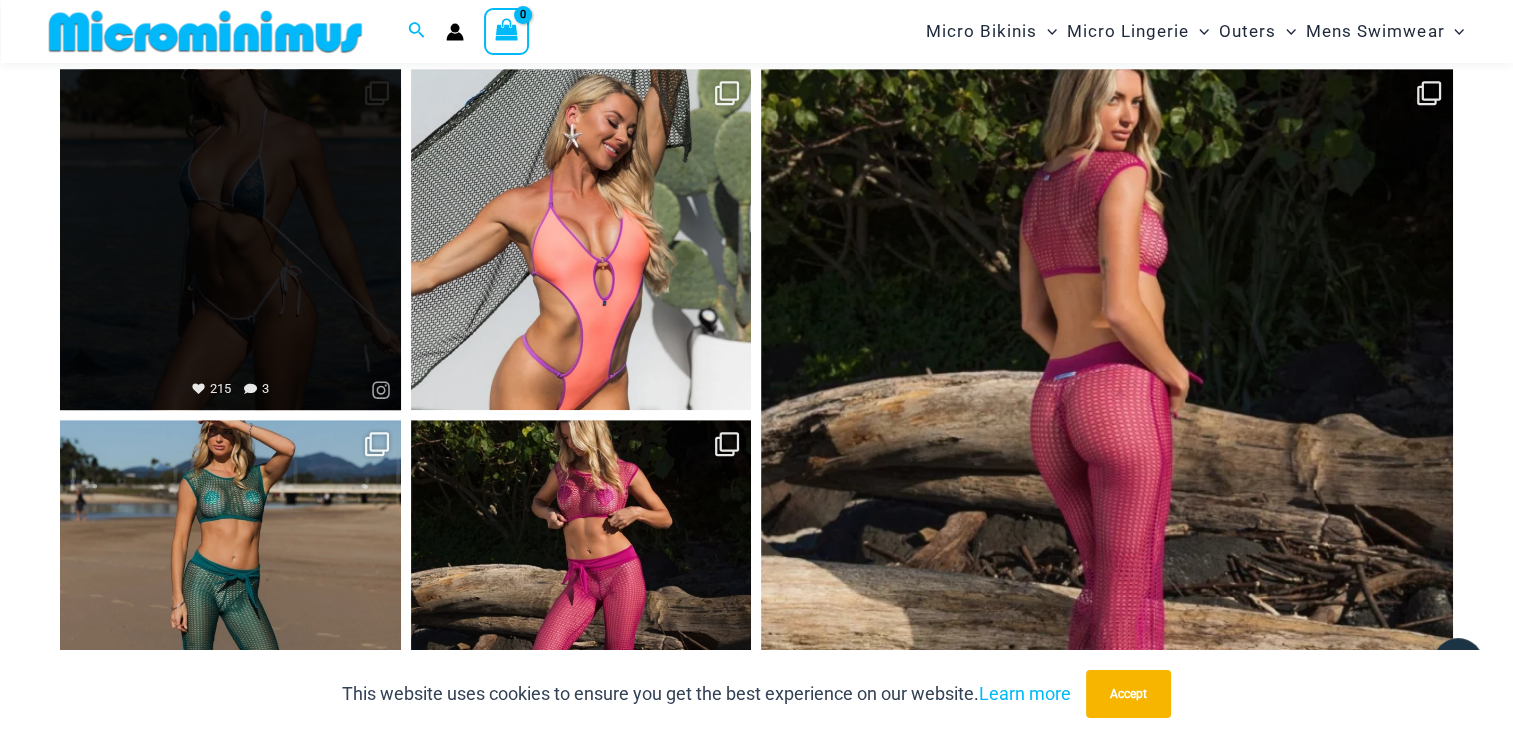 click on "Open" at bounding box center (230, 239) 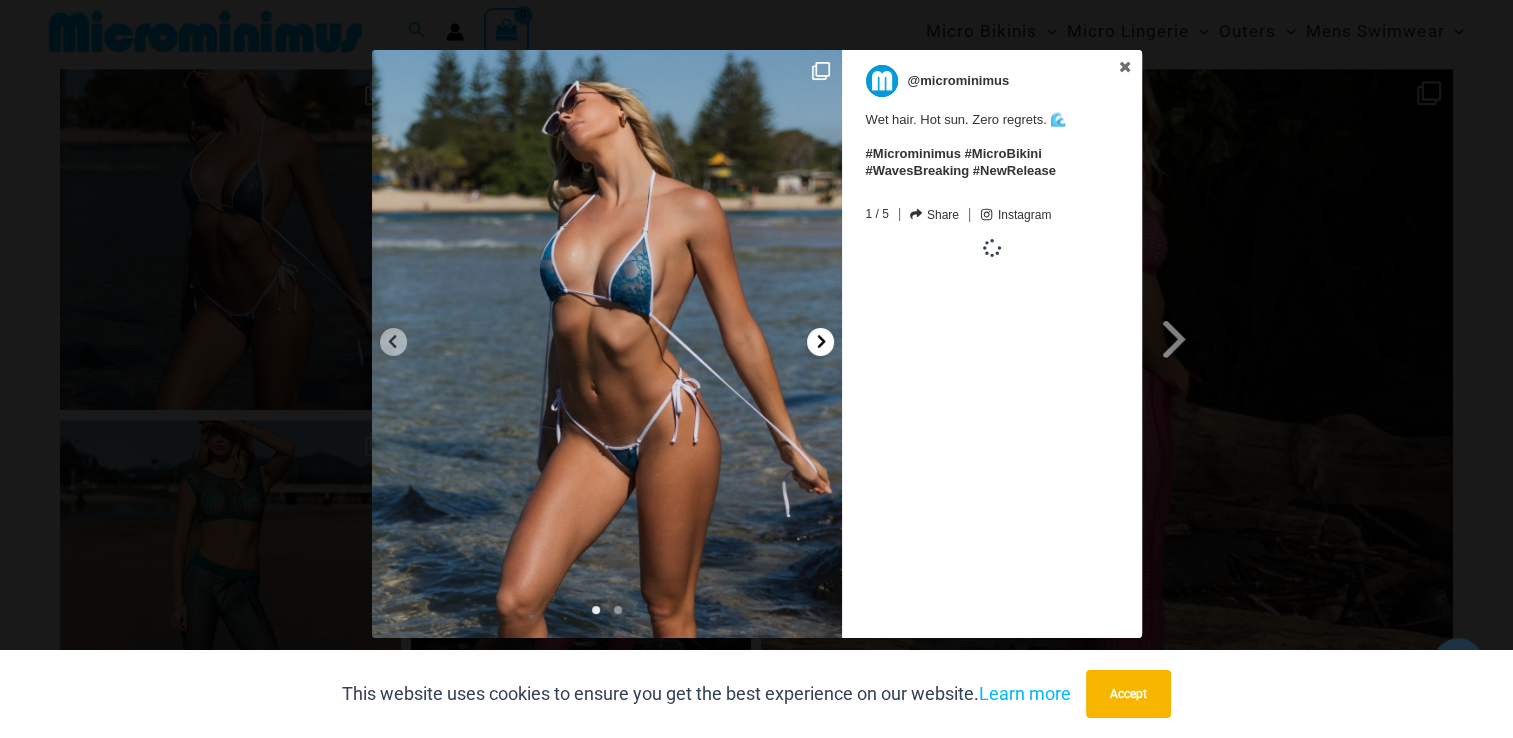 click 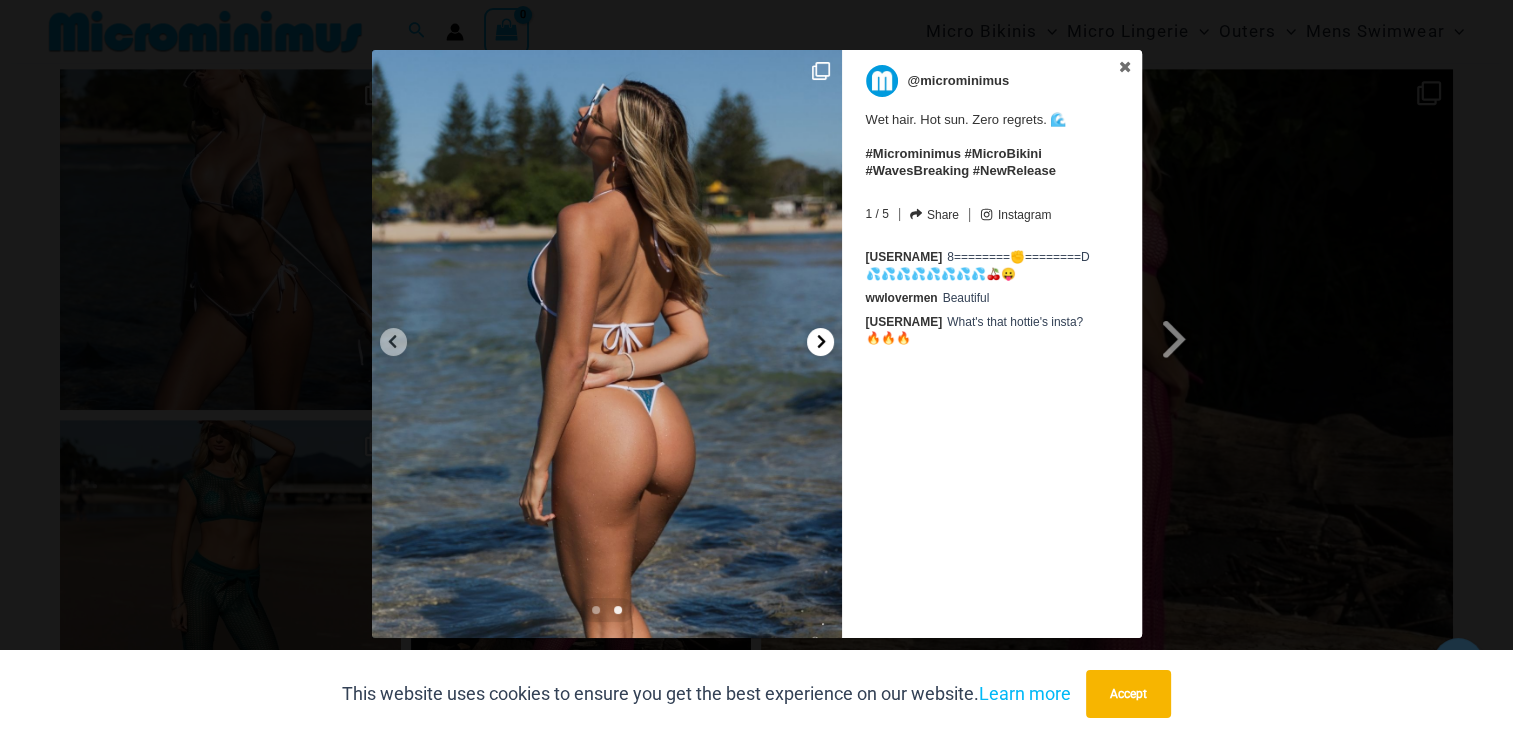 click 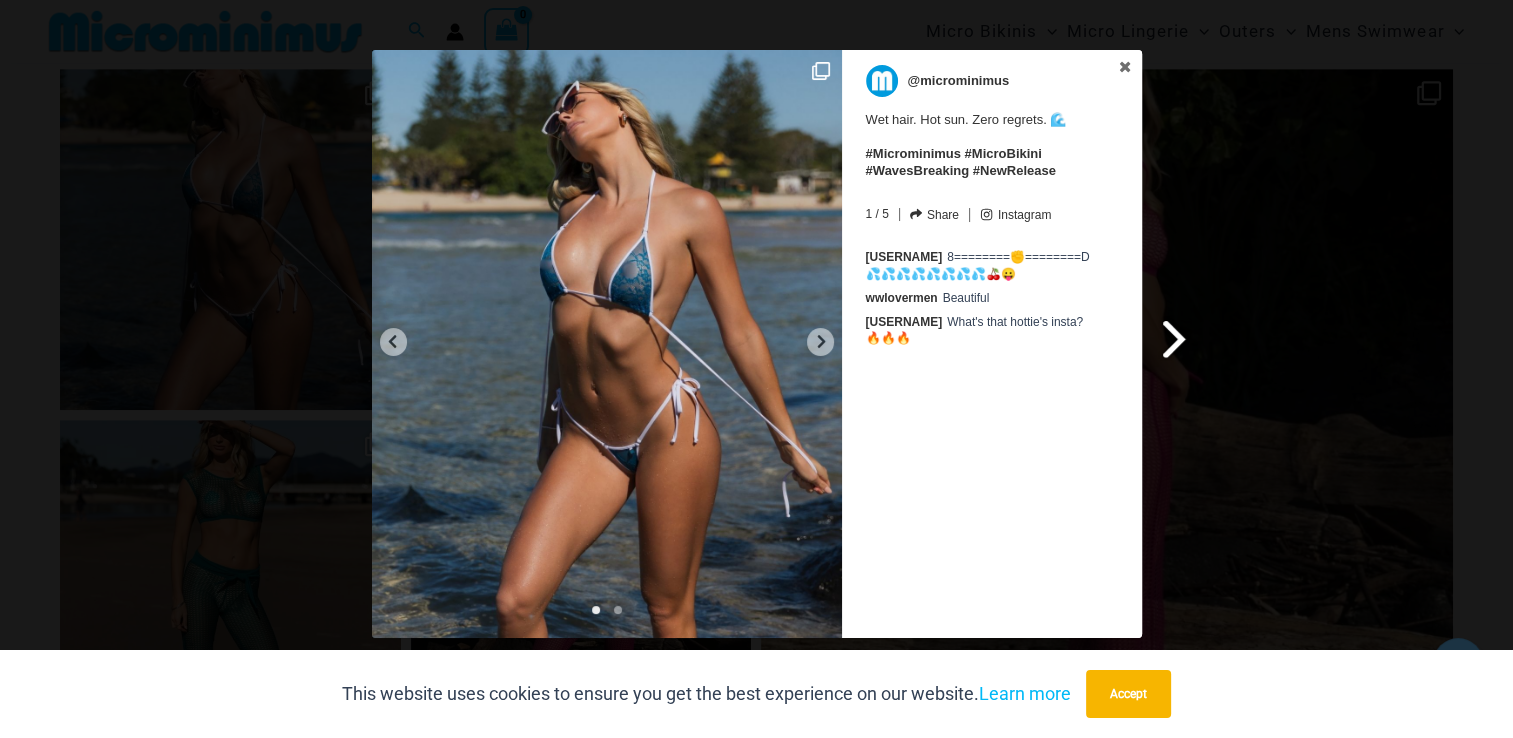 click at bounding box center [1175, 338] 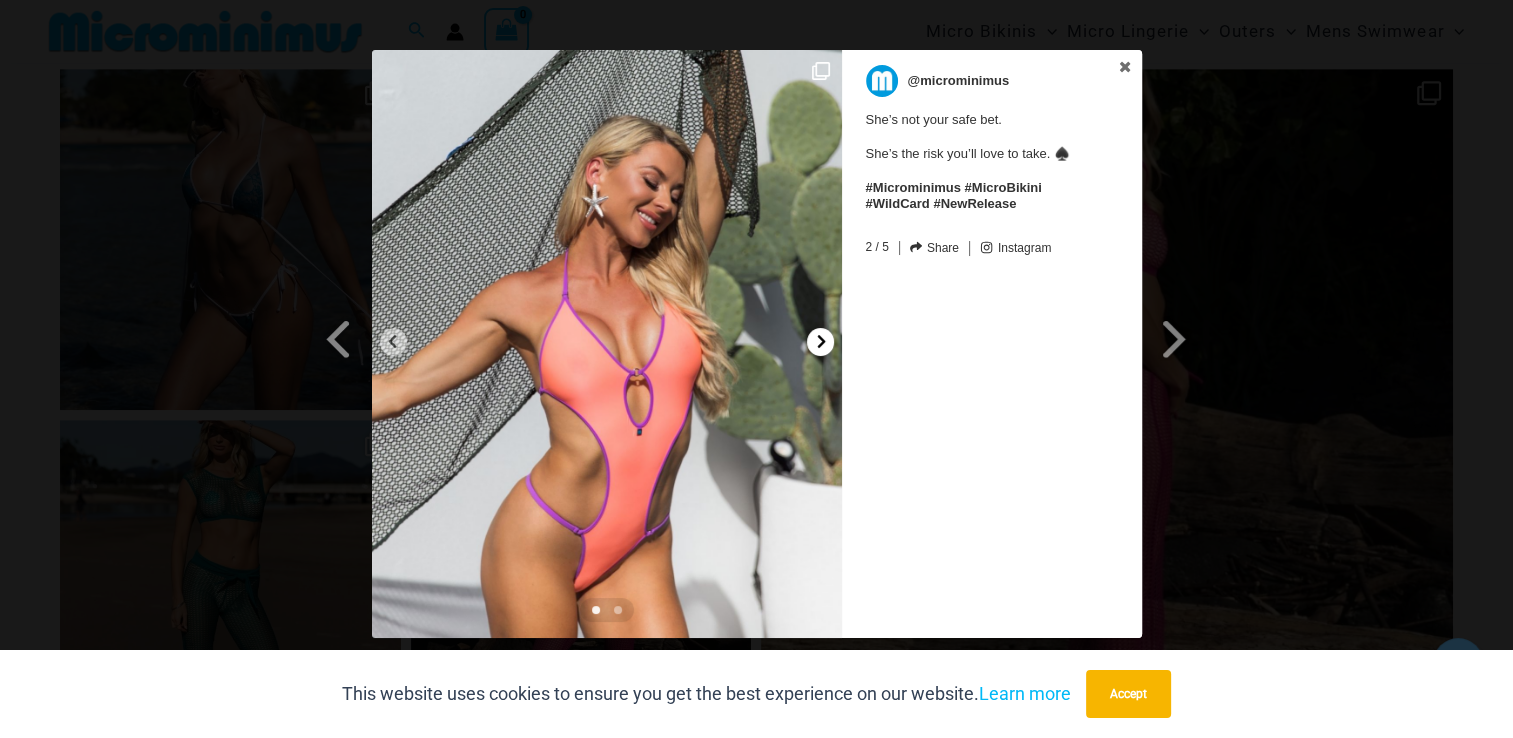 click 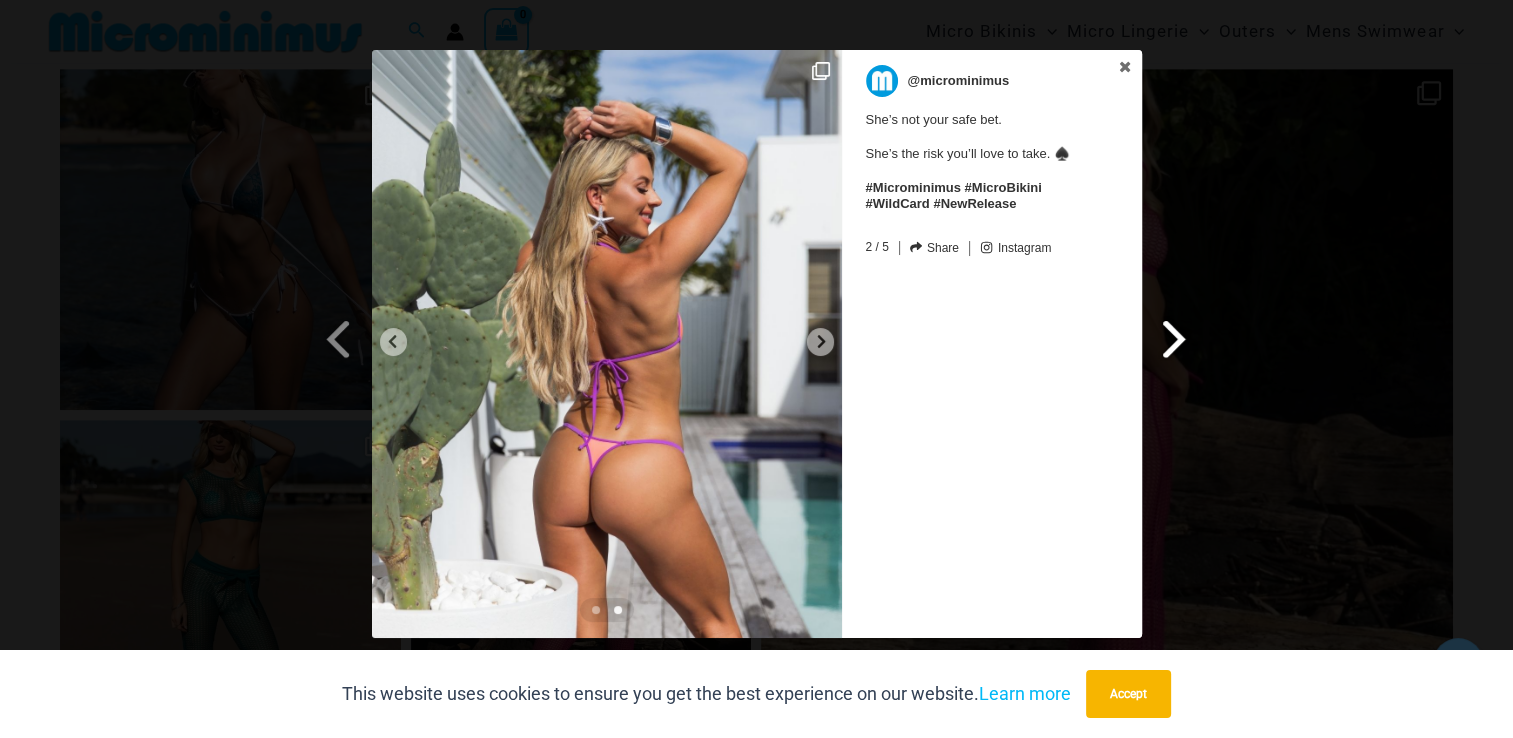 click at bounding box center (1175, 338) 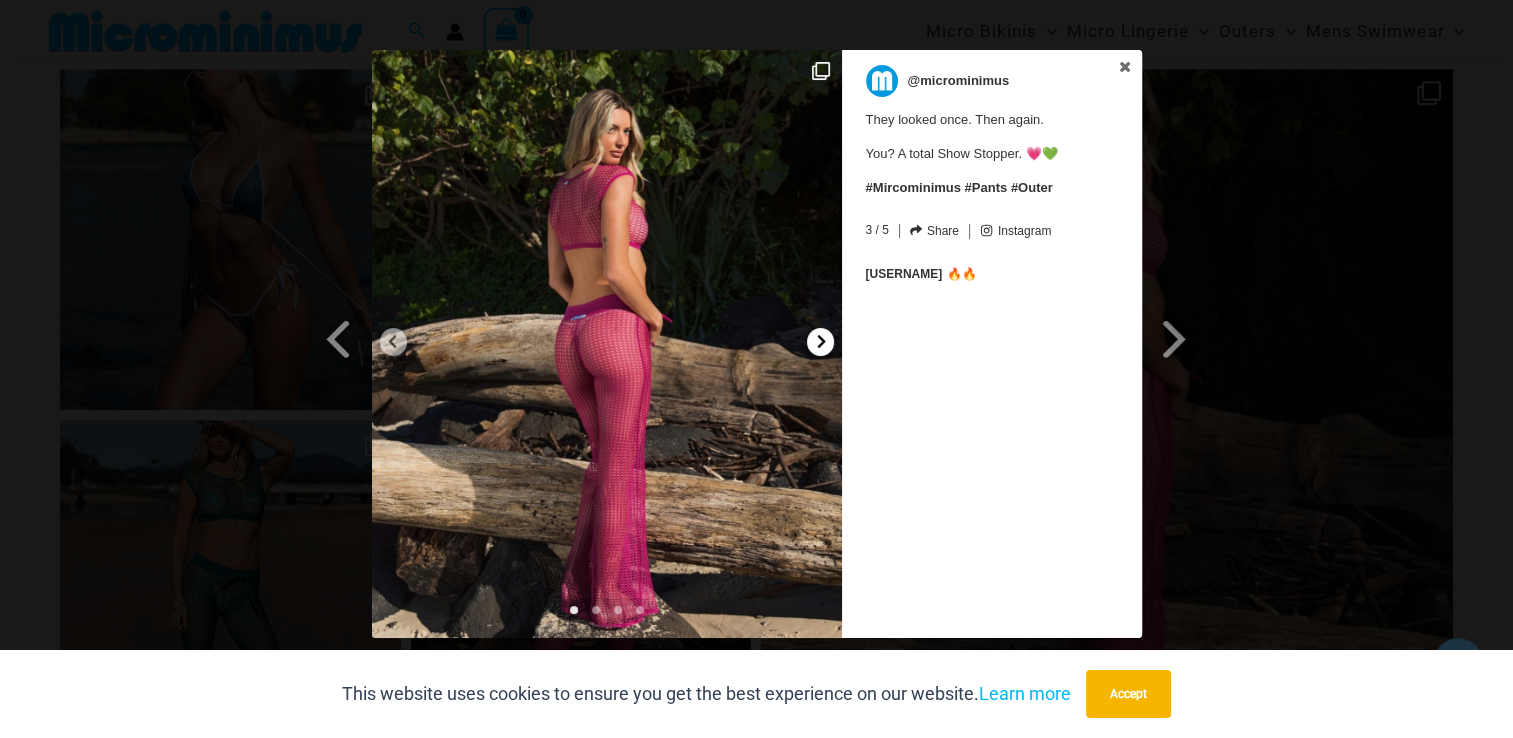 click 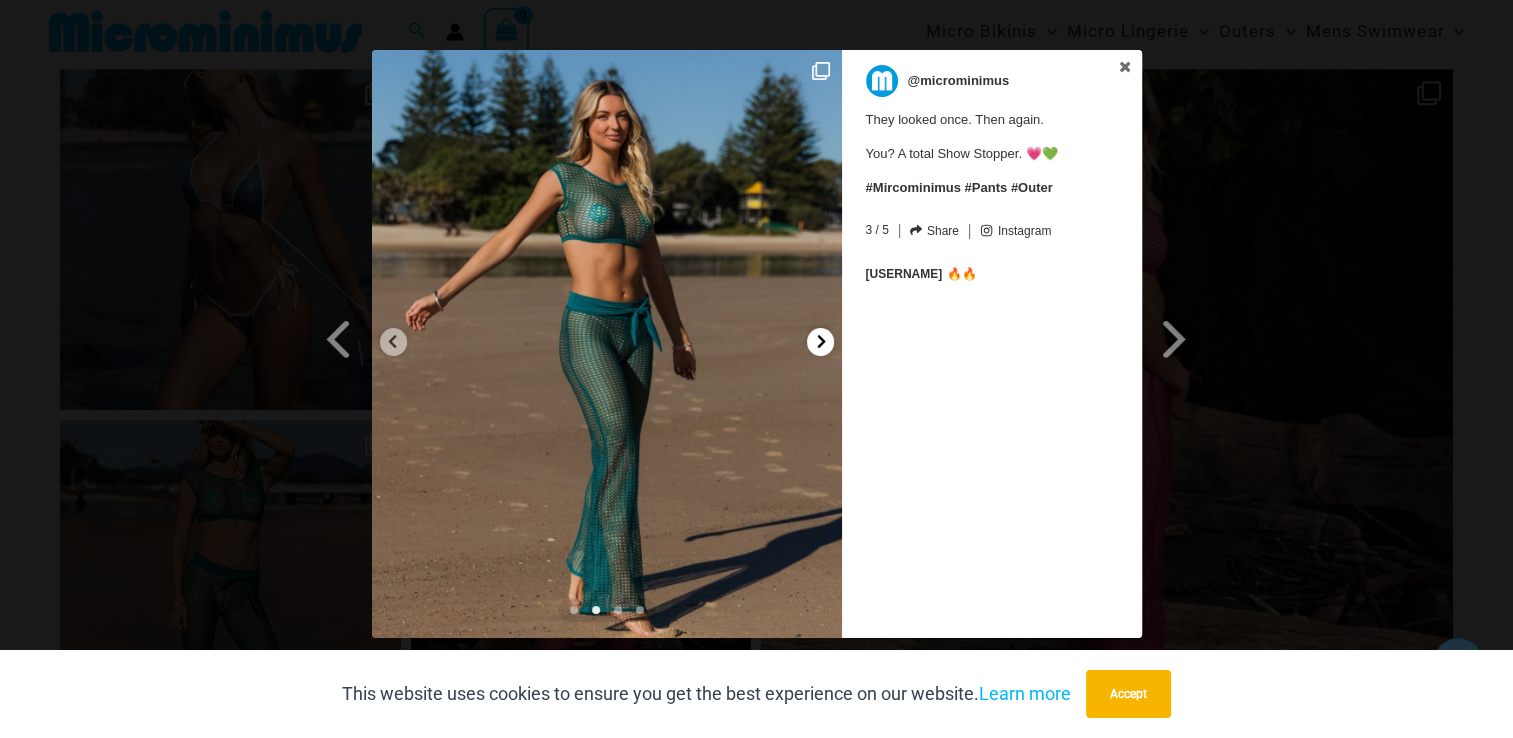 click 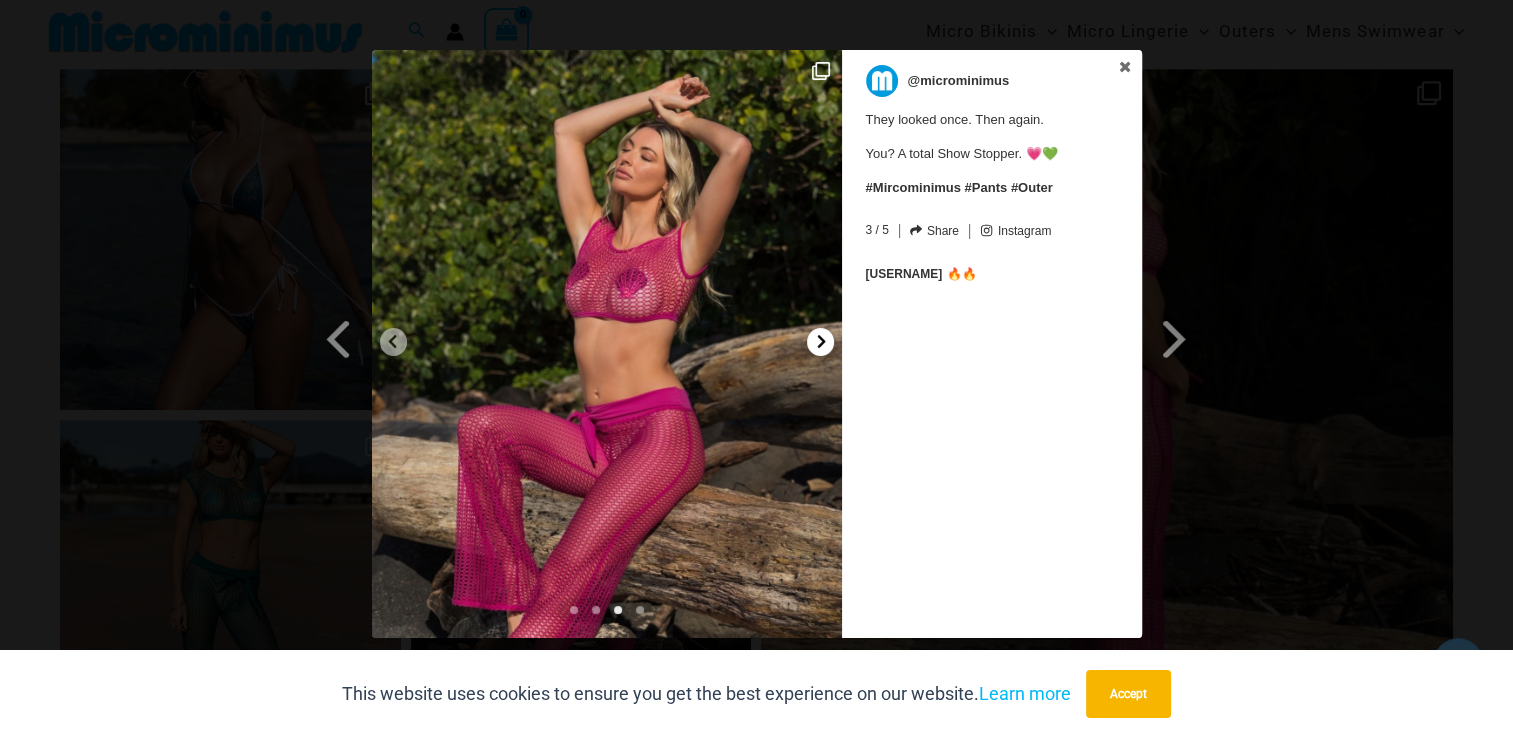 click 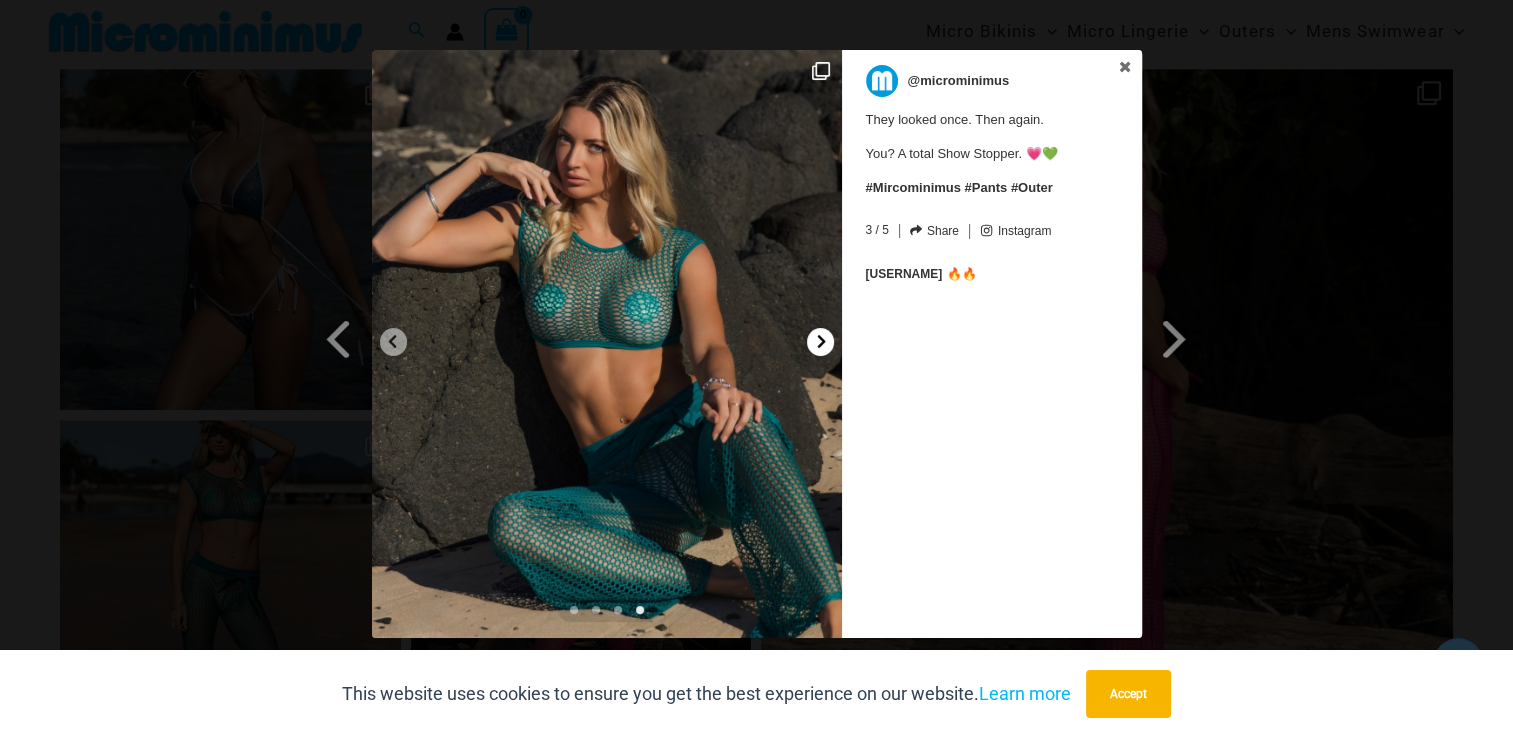 click 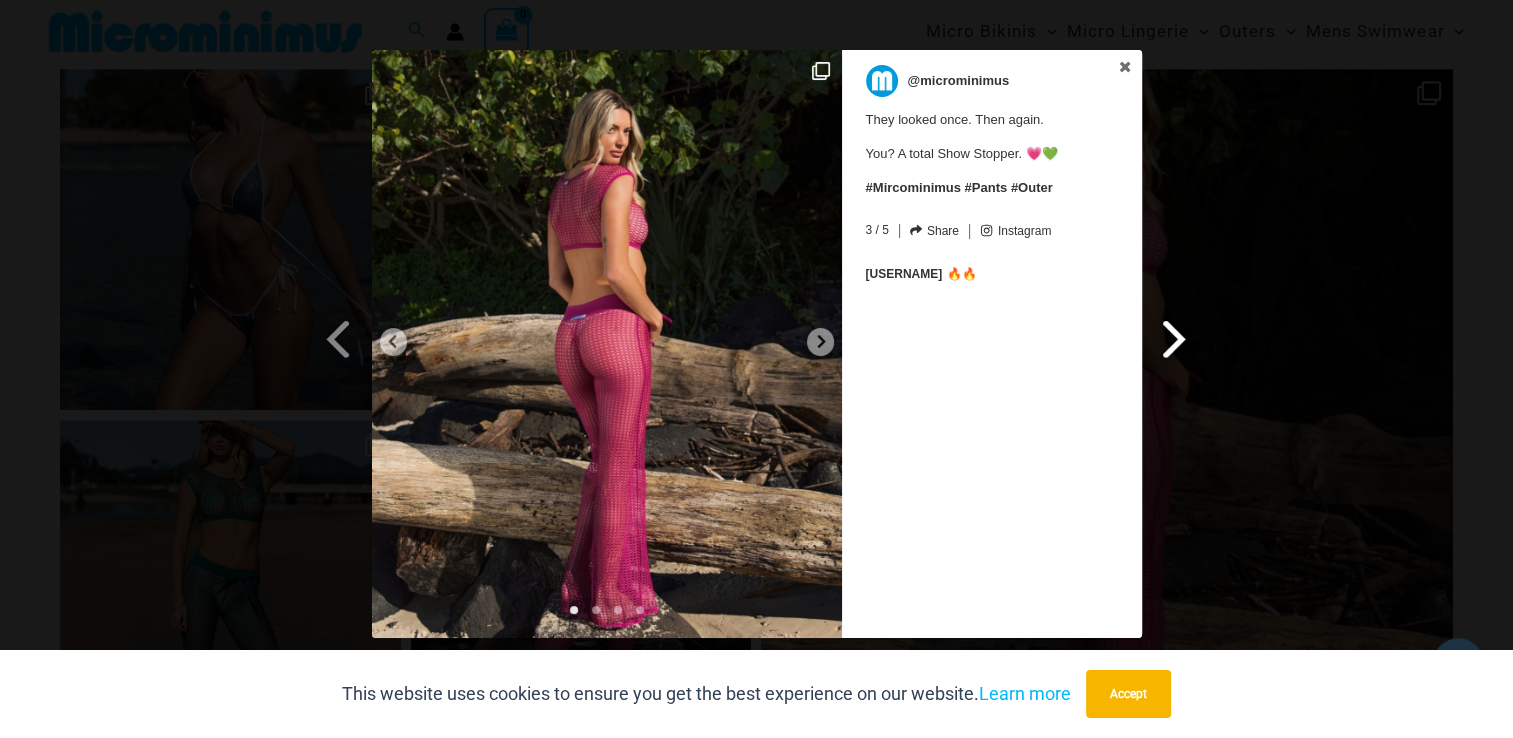 click at bounding box center [1175, 338] 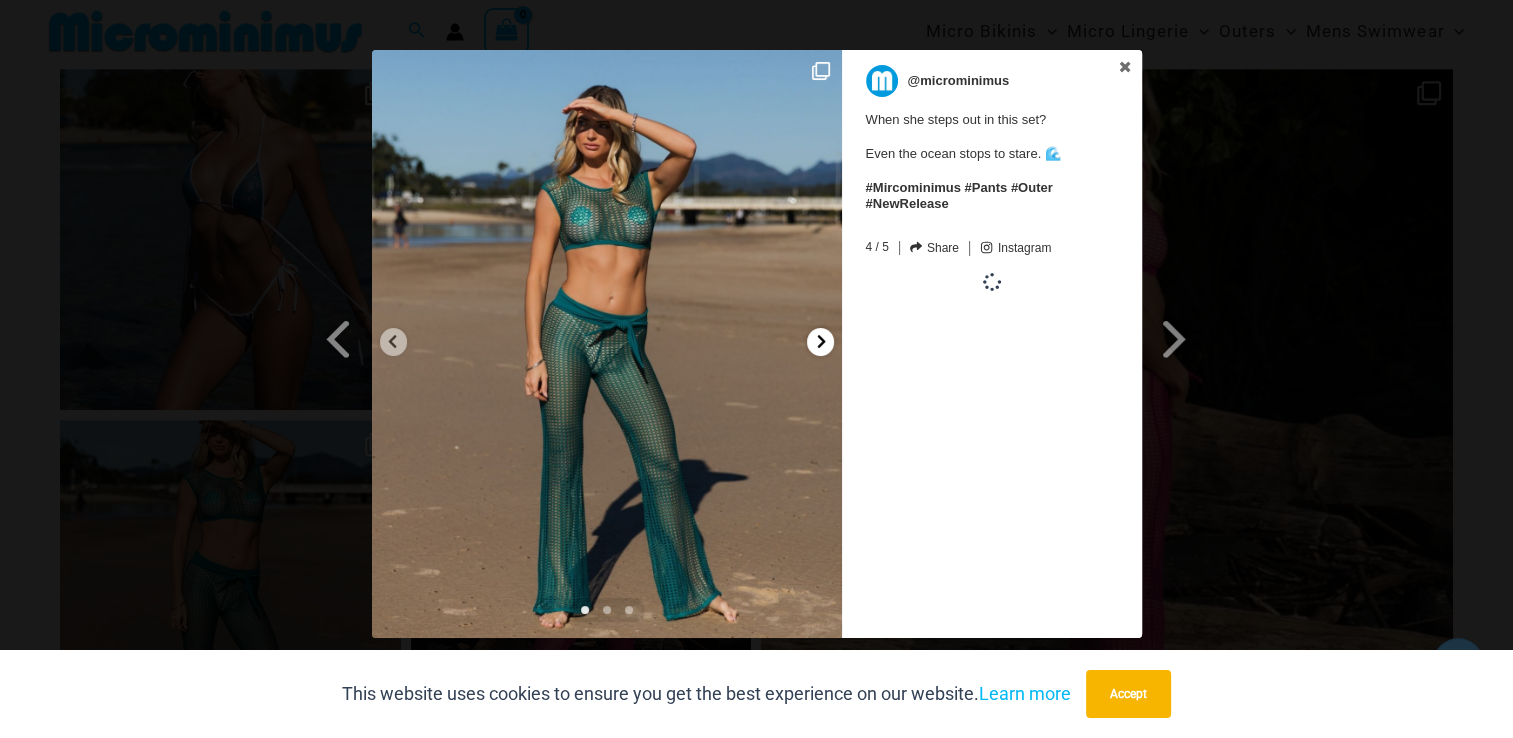 click 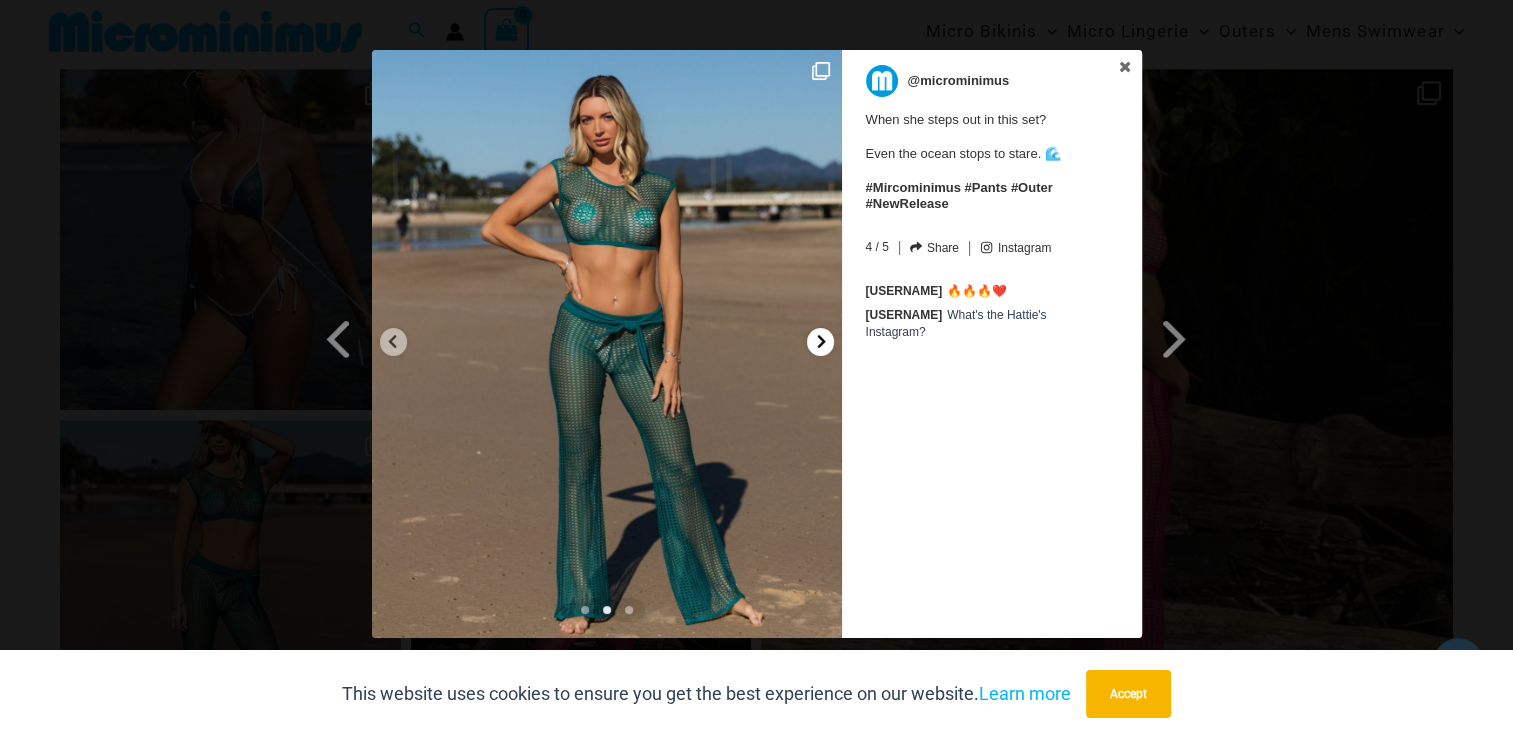 click 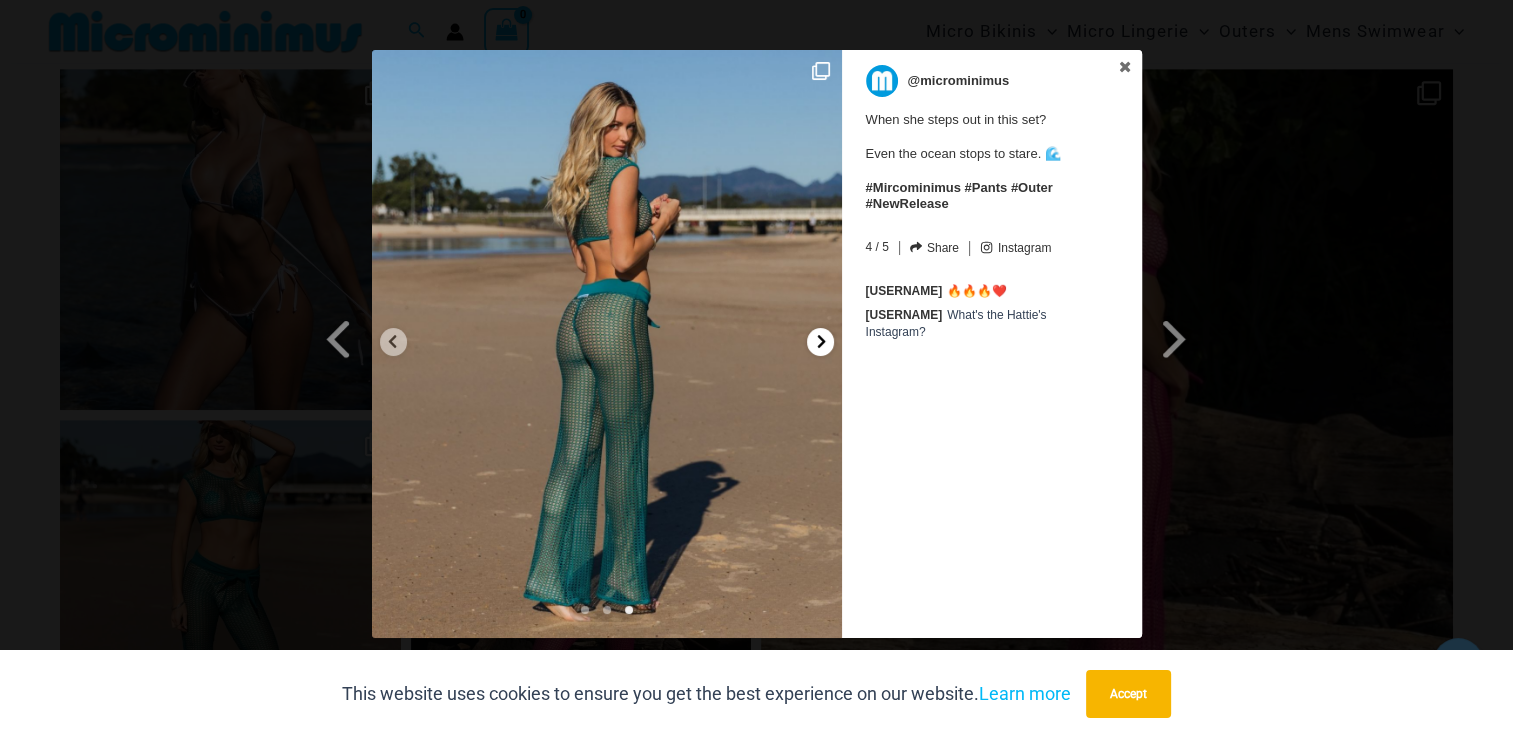 click 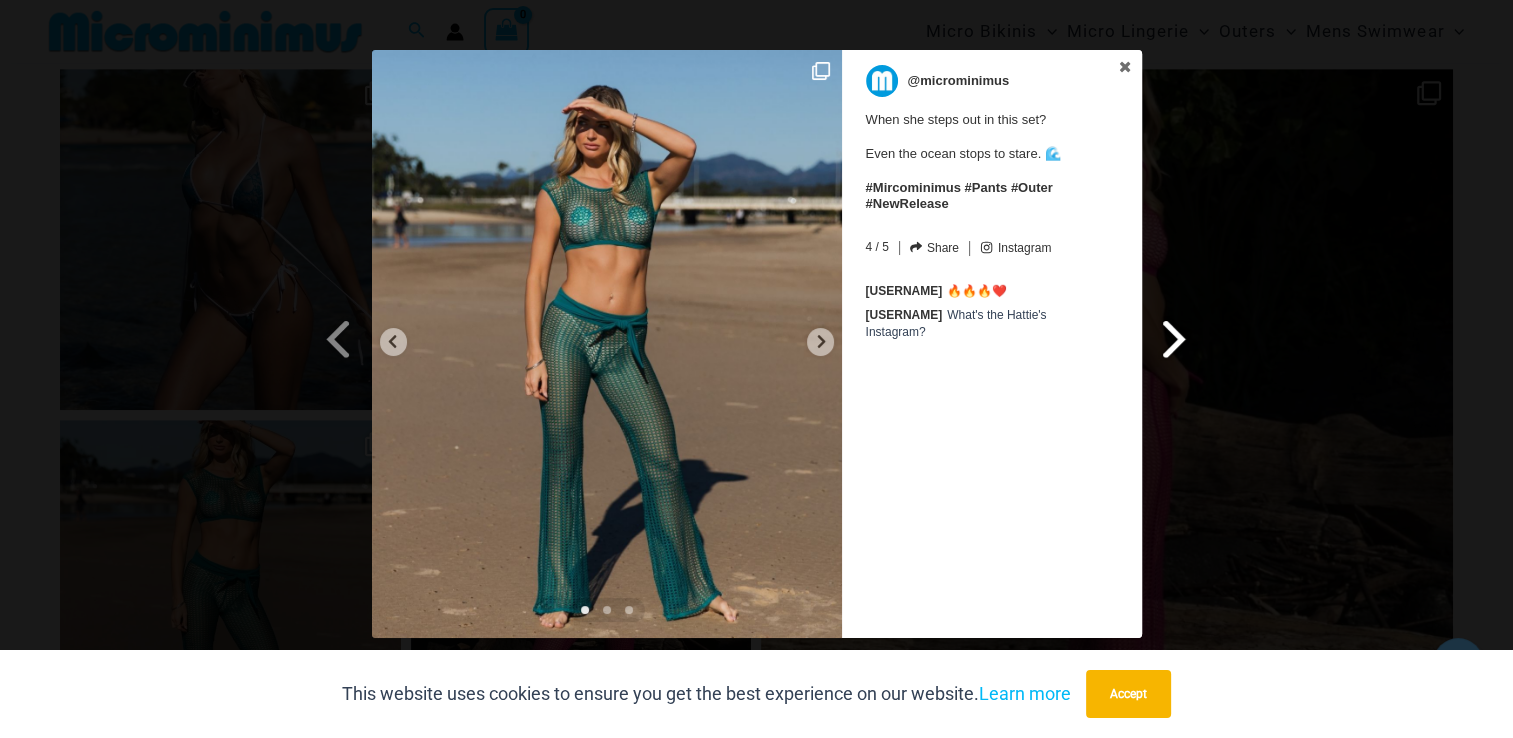 click at bounding box center [1175, 338] 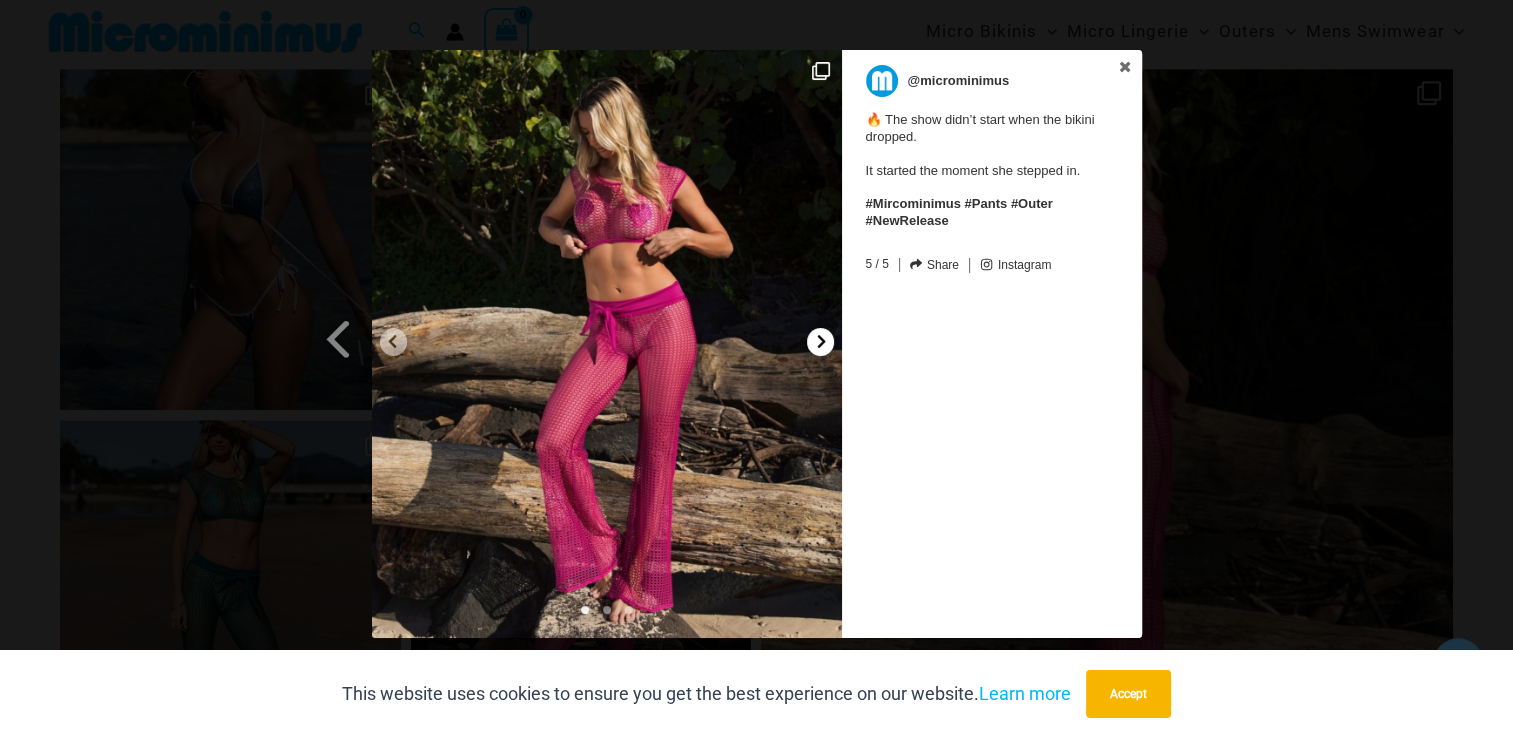 click 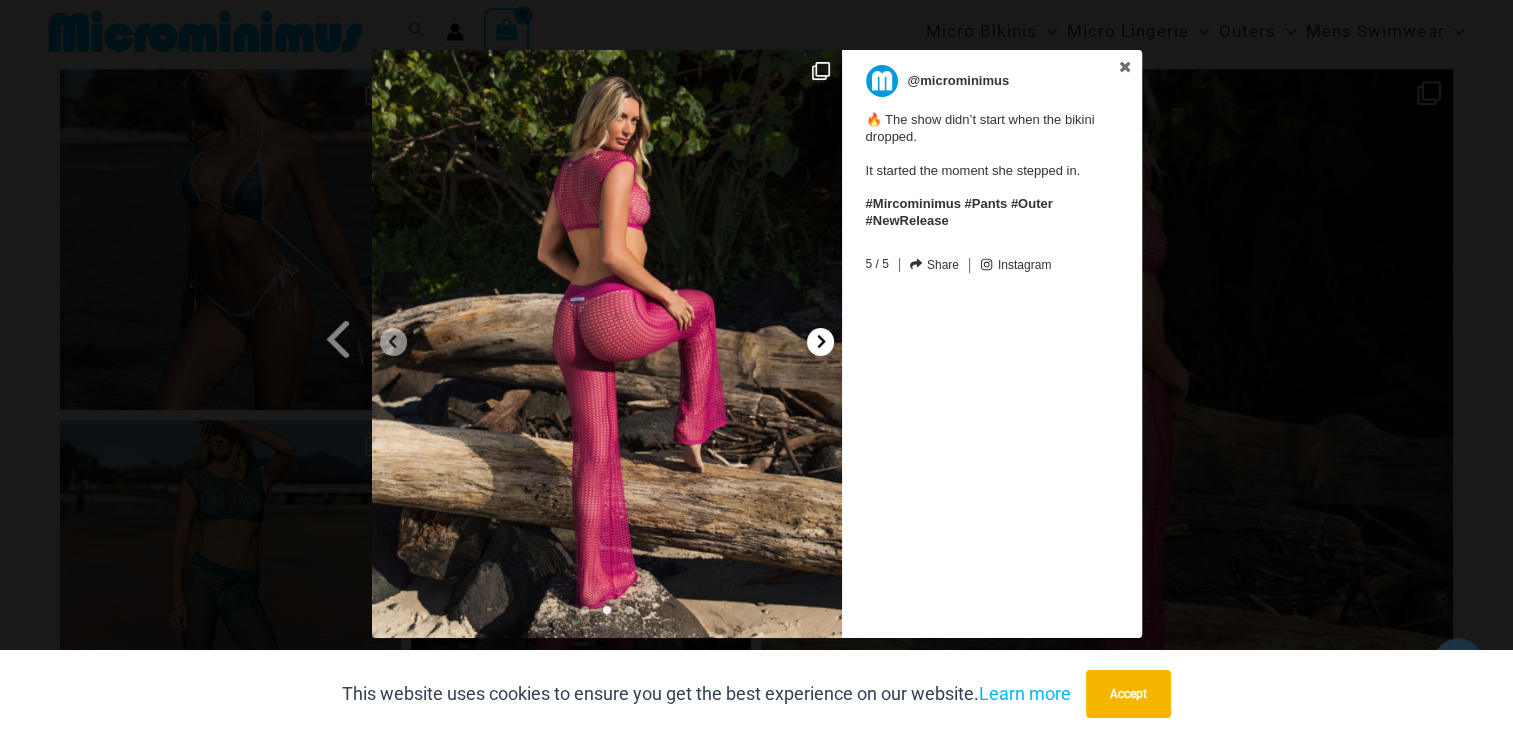 click 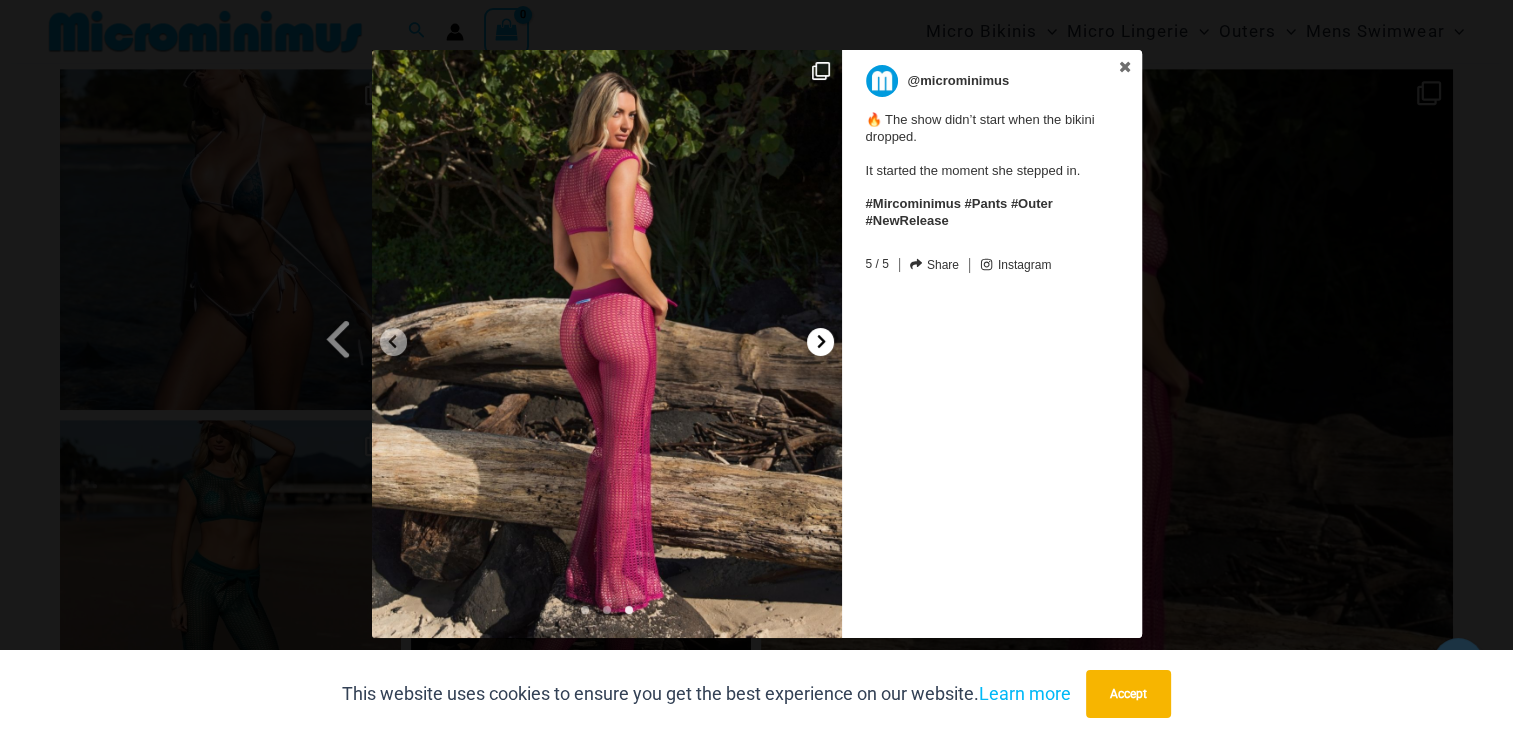 click 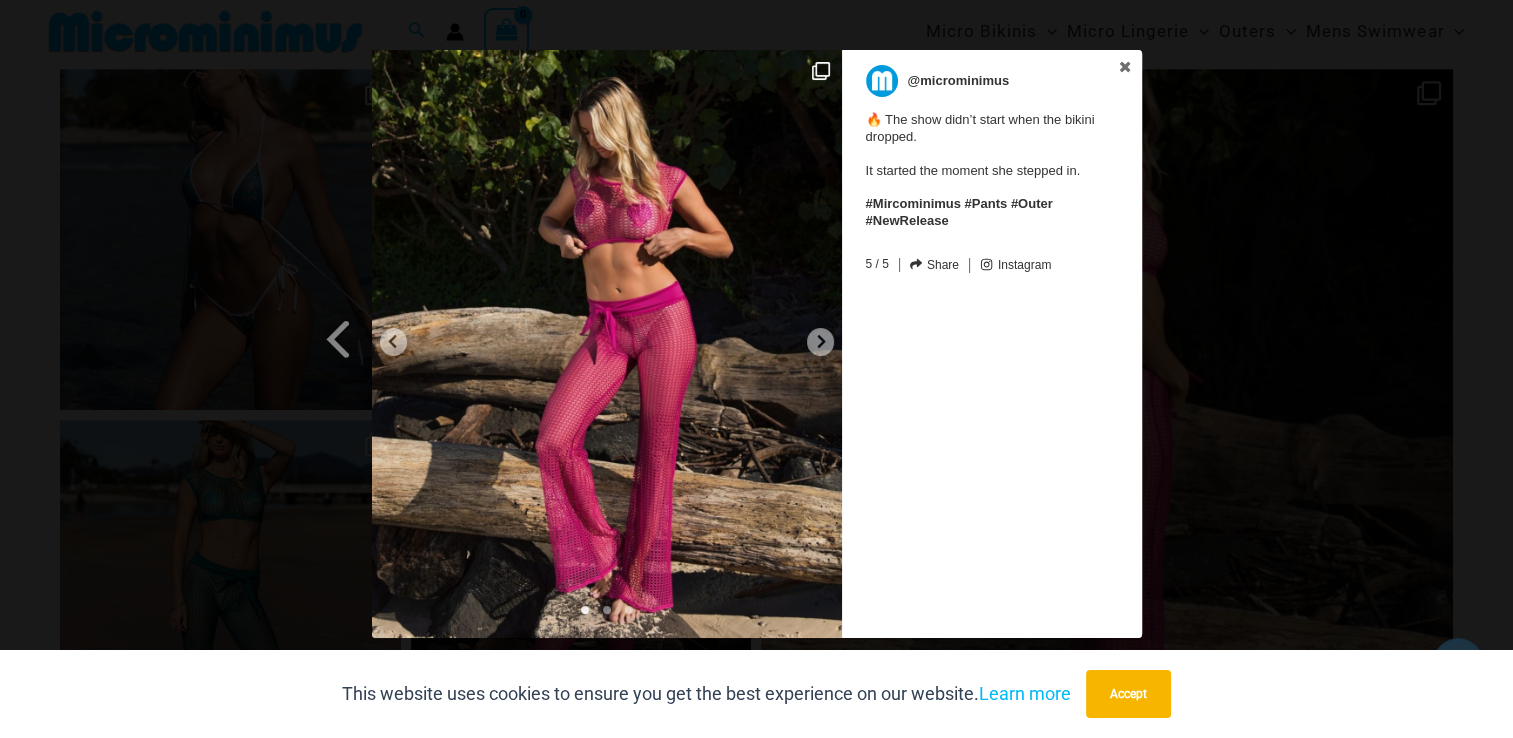 click on "Previous Slide Next Slide @microminimus   🔥 The show didn’t start when the bikini dropped.
It started the moment she stepped in.
#Mircominimus   #Pants   #Outer   #NewRelease 5 / 5 Share Facebook Twitter Linkedin Pinterest Email Instagram Hide photo (admin) Add ID to the  Hide Specific Photos  setting:  sbi_18088377961606482" at bounding box center [756, 346] 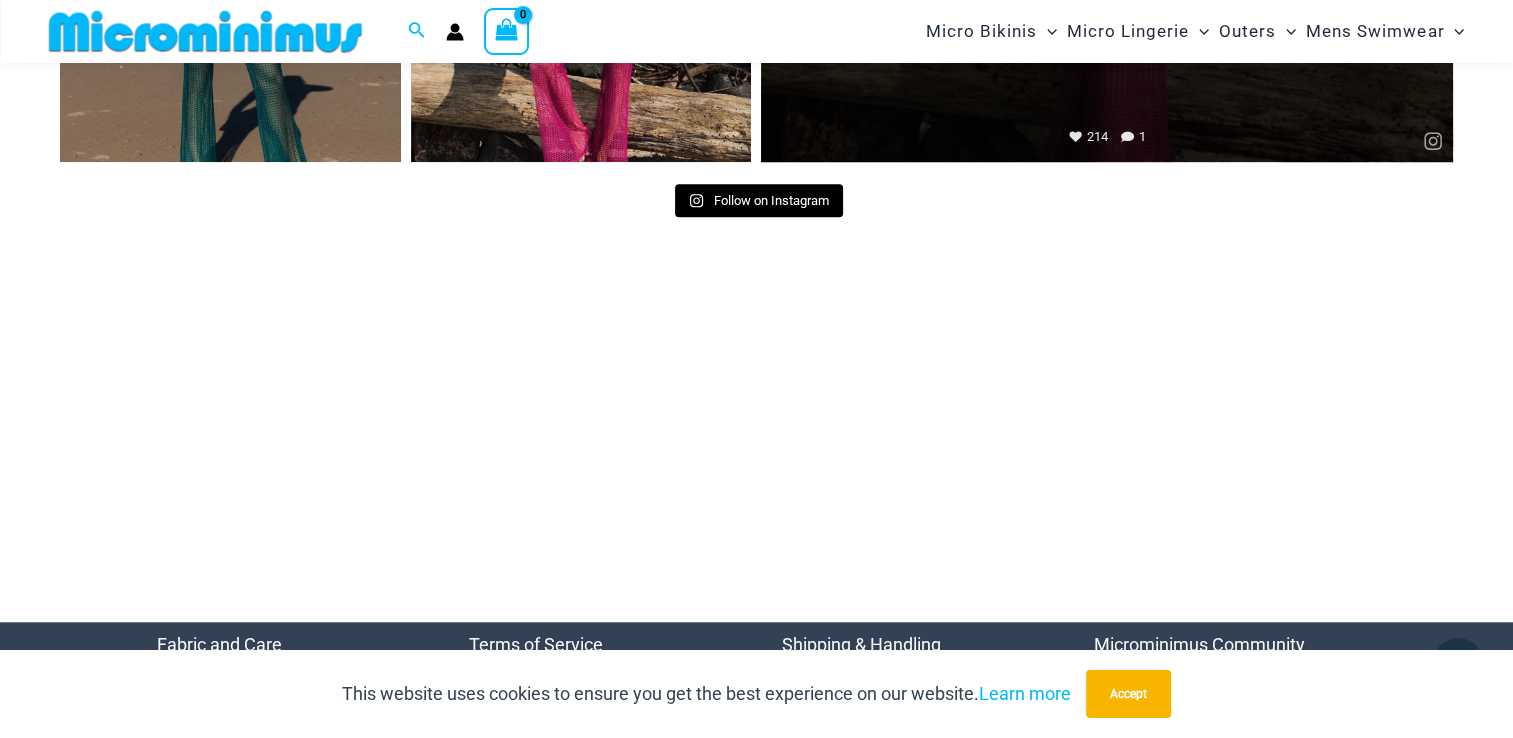 scroll, scrollTop: 9282, scrollLeft: 0, axis: vertical 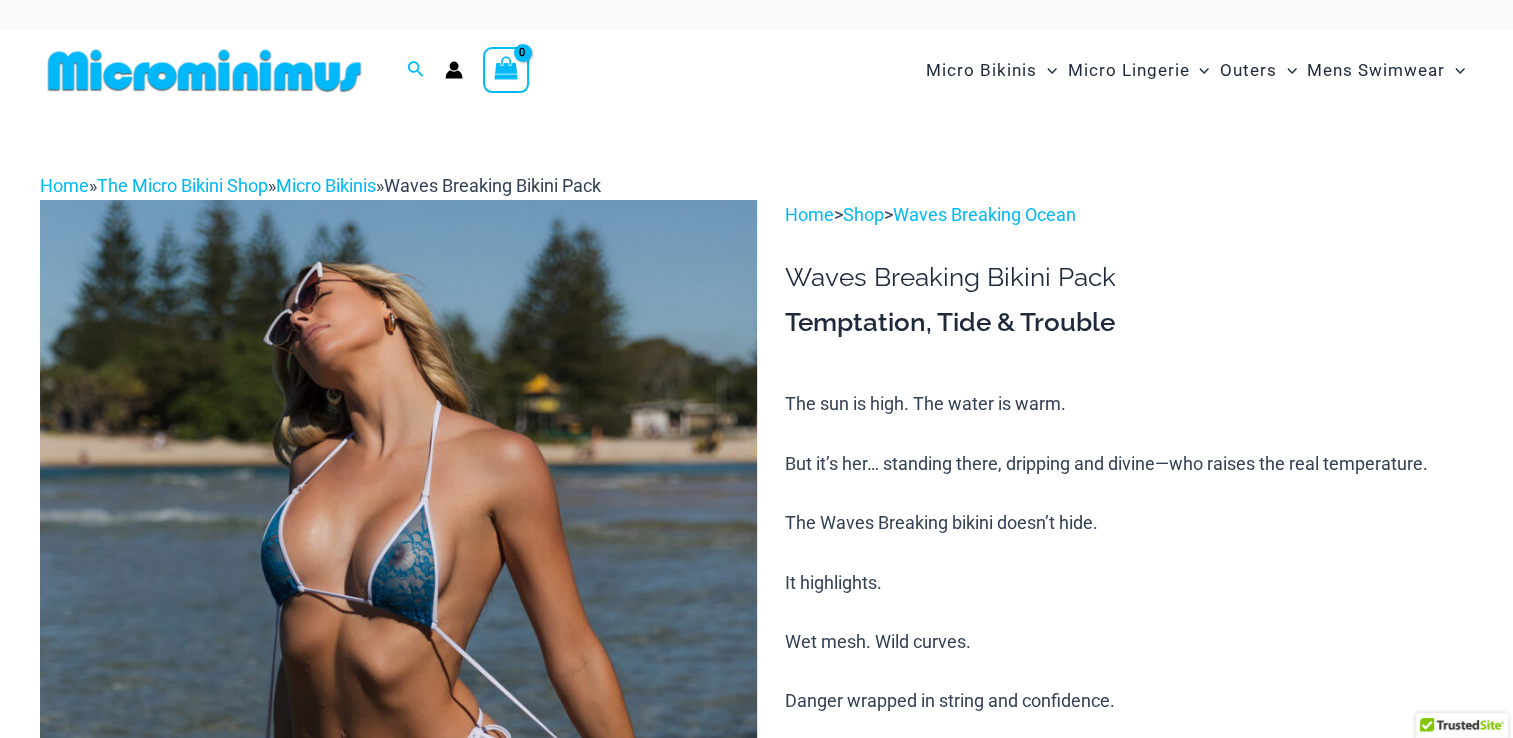 click on "Temptation, Tide & Trouble" at bounding box center [1129, 323] 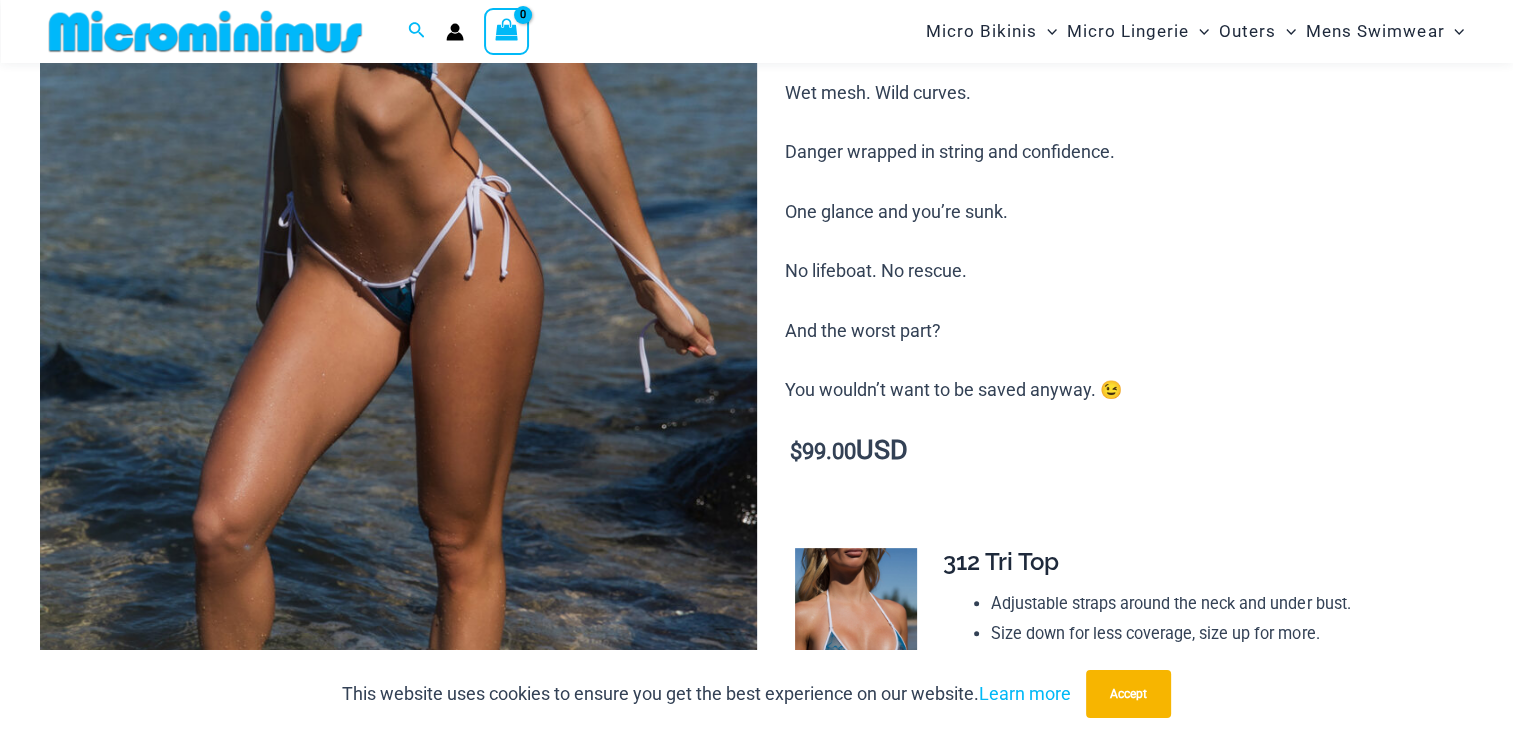 scroll, scrollTop: 482, scrollLeft: 0, axis: vertical 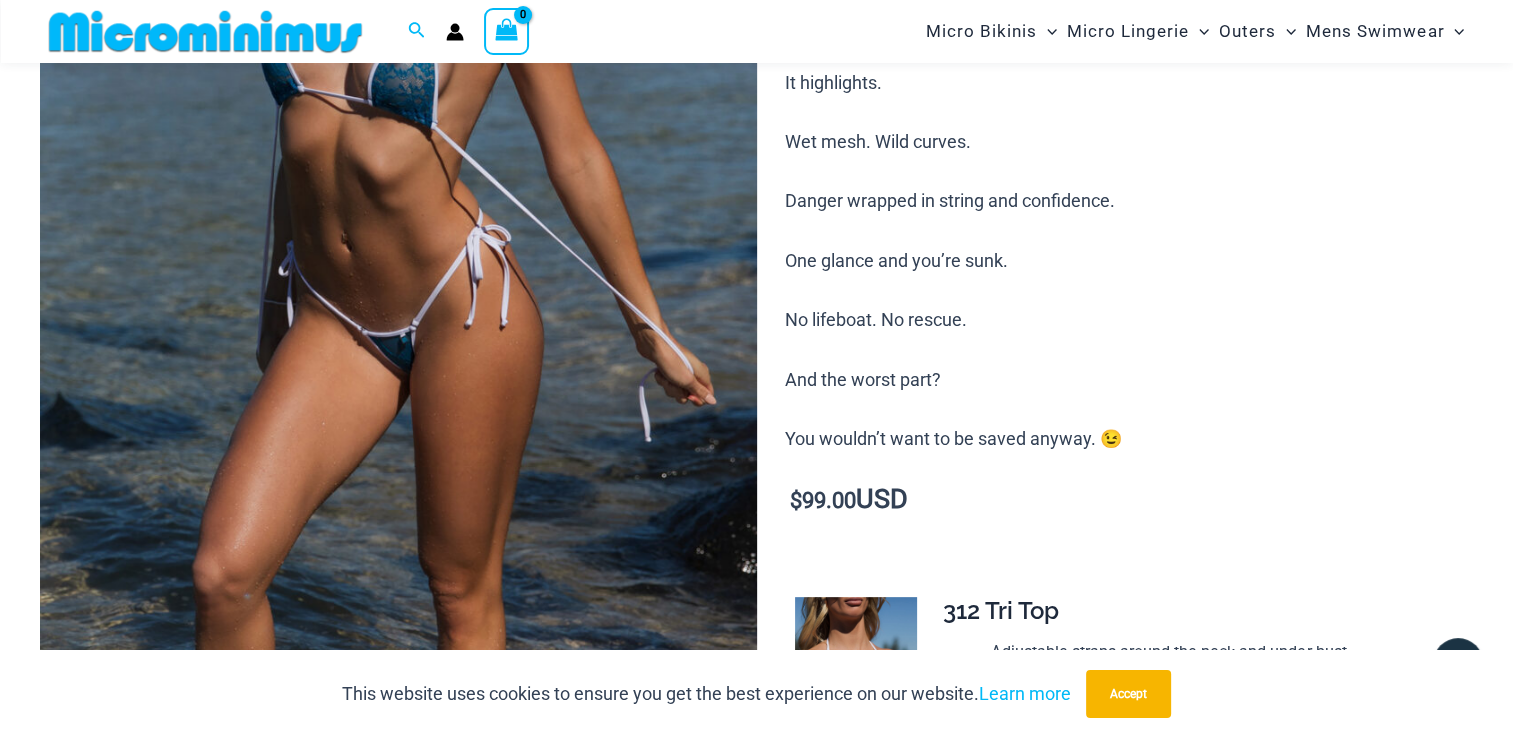 click at bounding box center (398, 237) 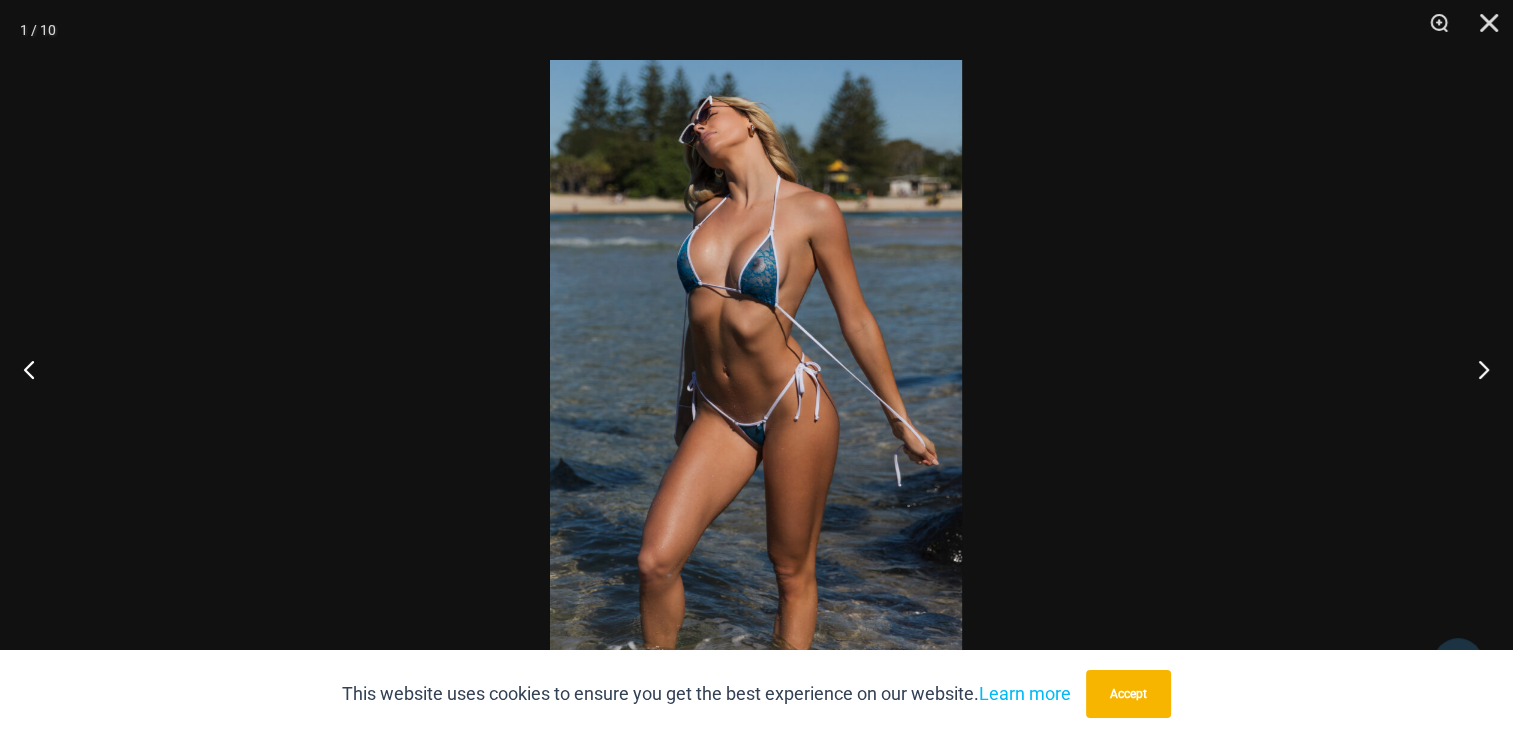 click at bounding box center [756, 369] 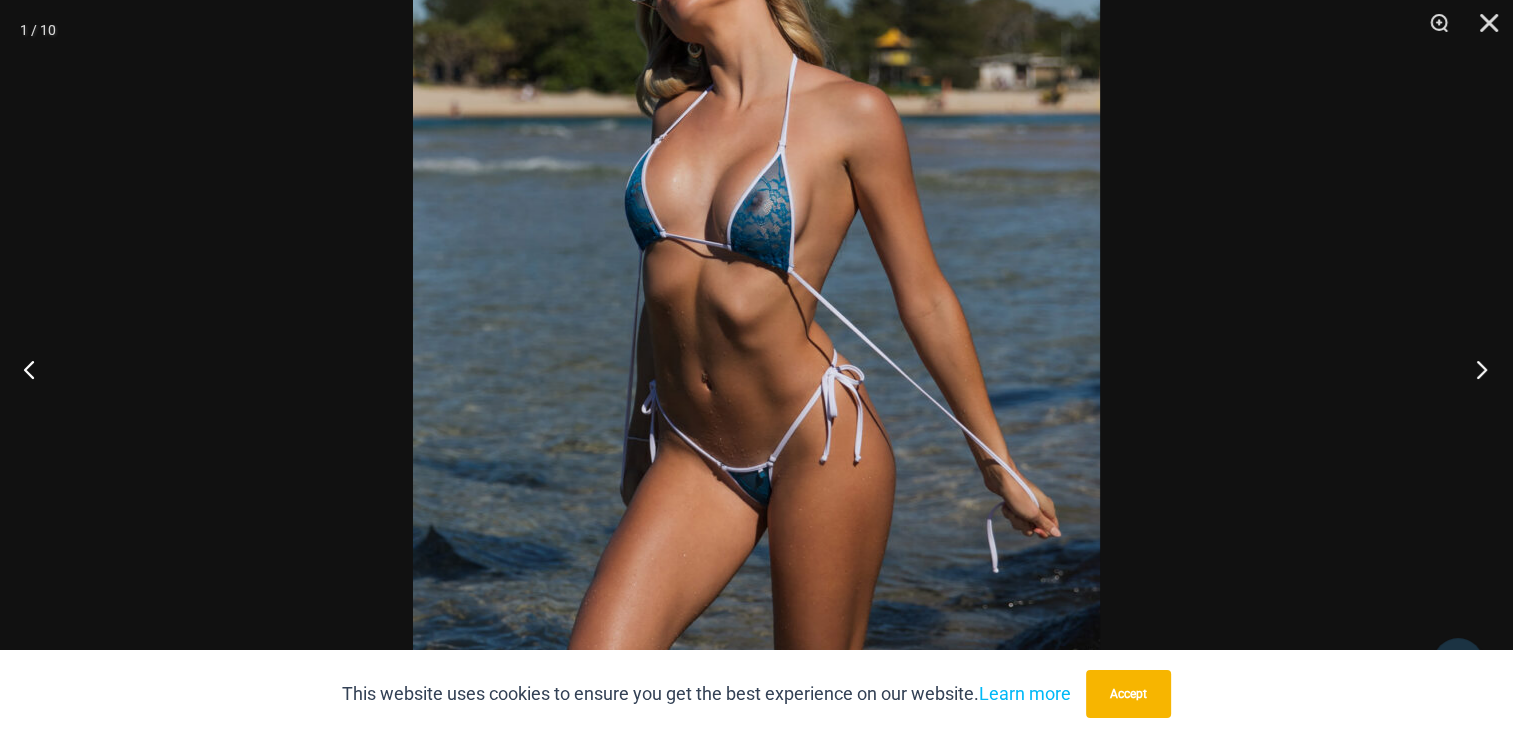 click at bounding box center (1475, 369) 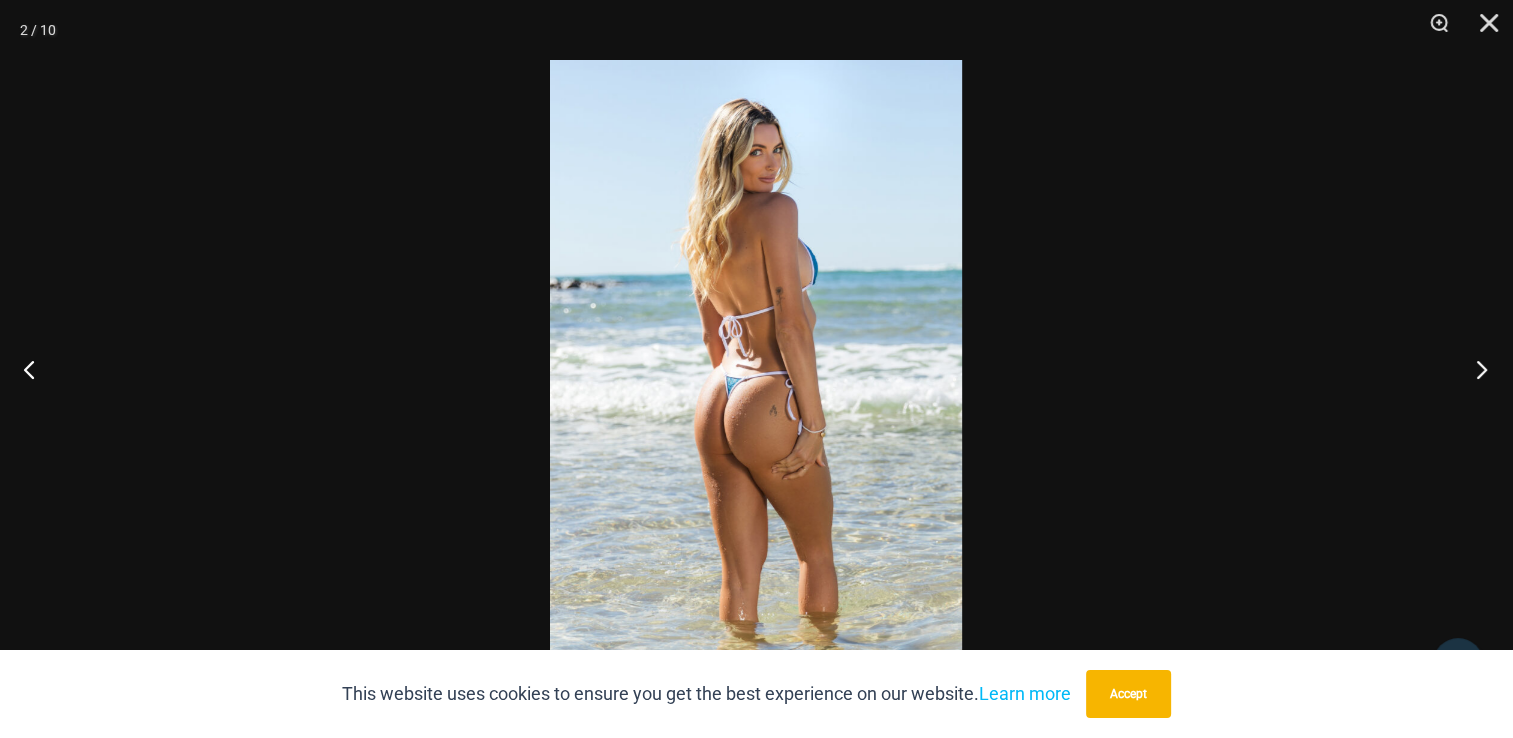 click at bounding box center (1475, 369) 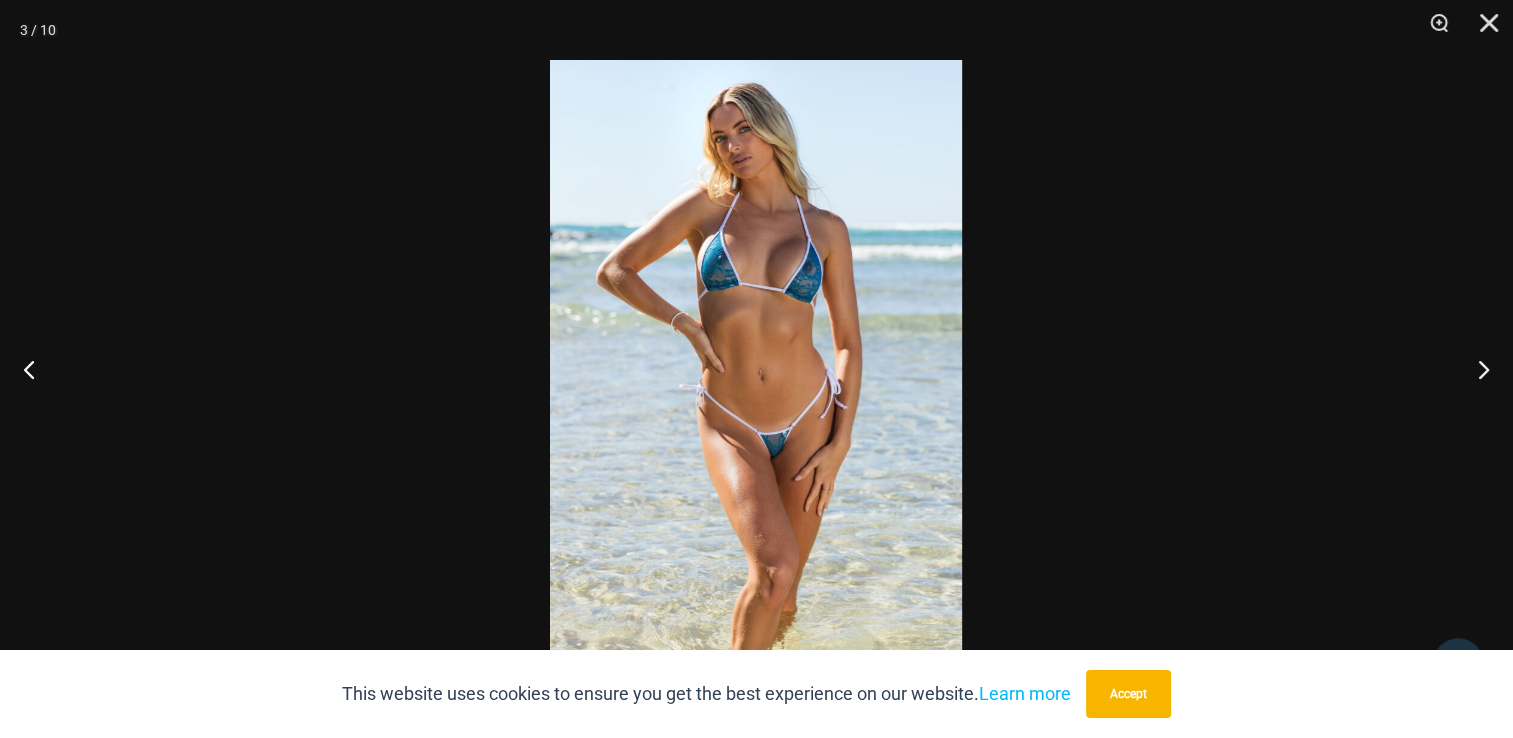 click at bounding box center [756, 369] 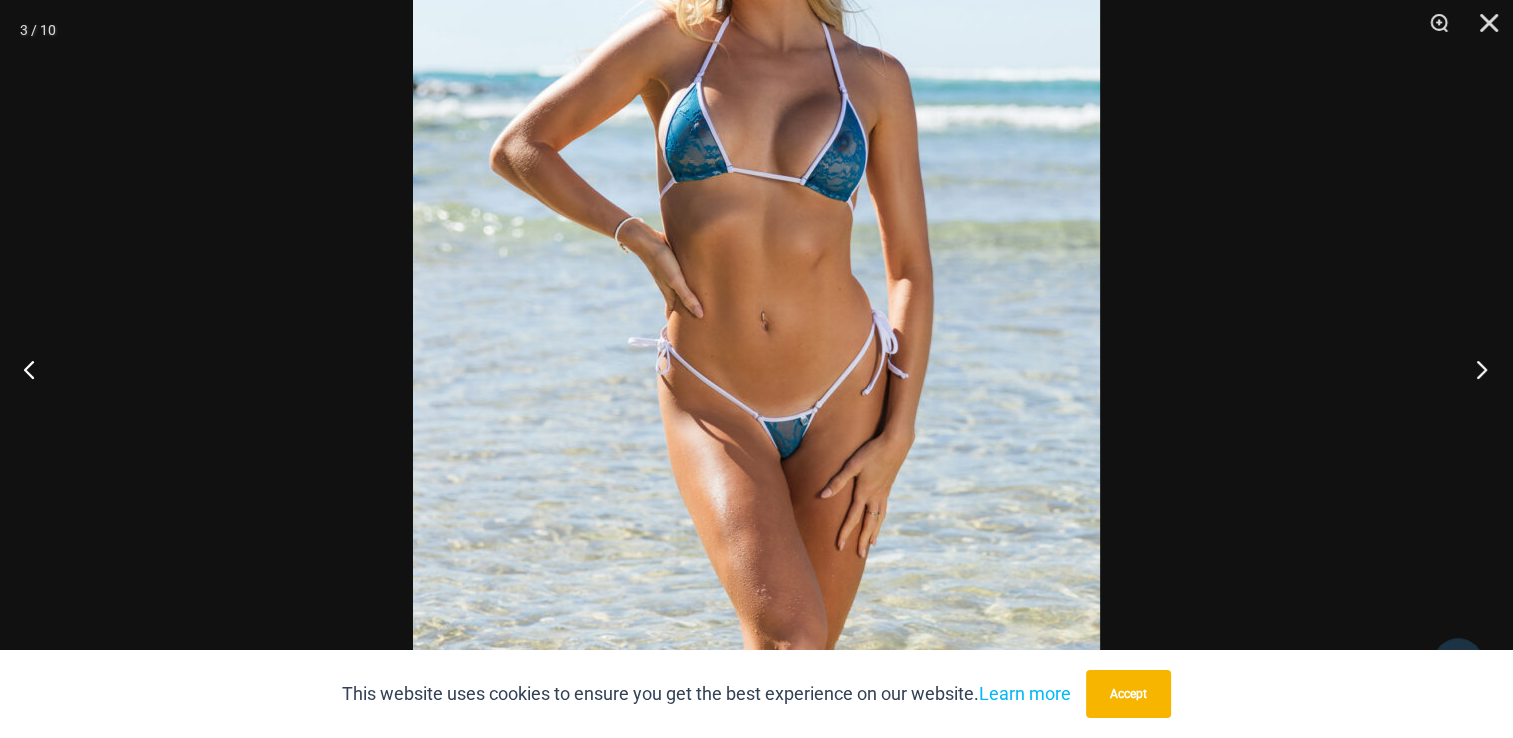 click at bounding box center [1475, 369] 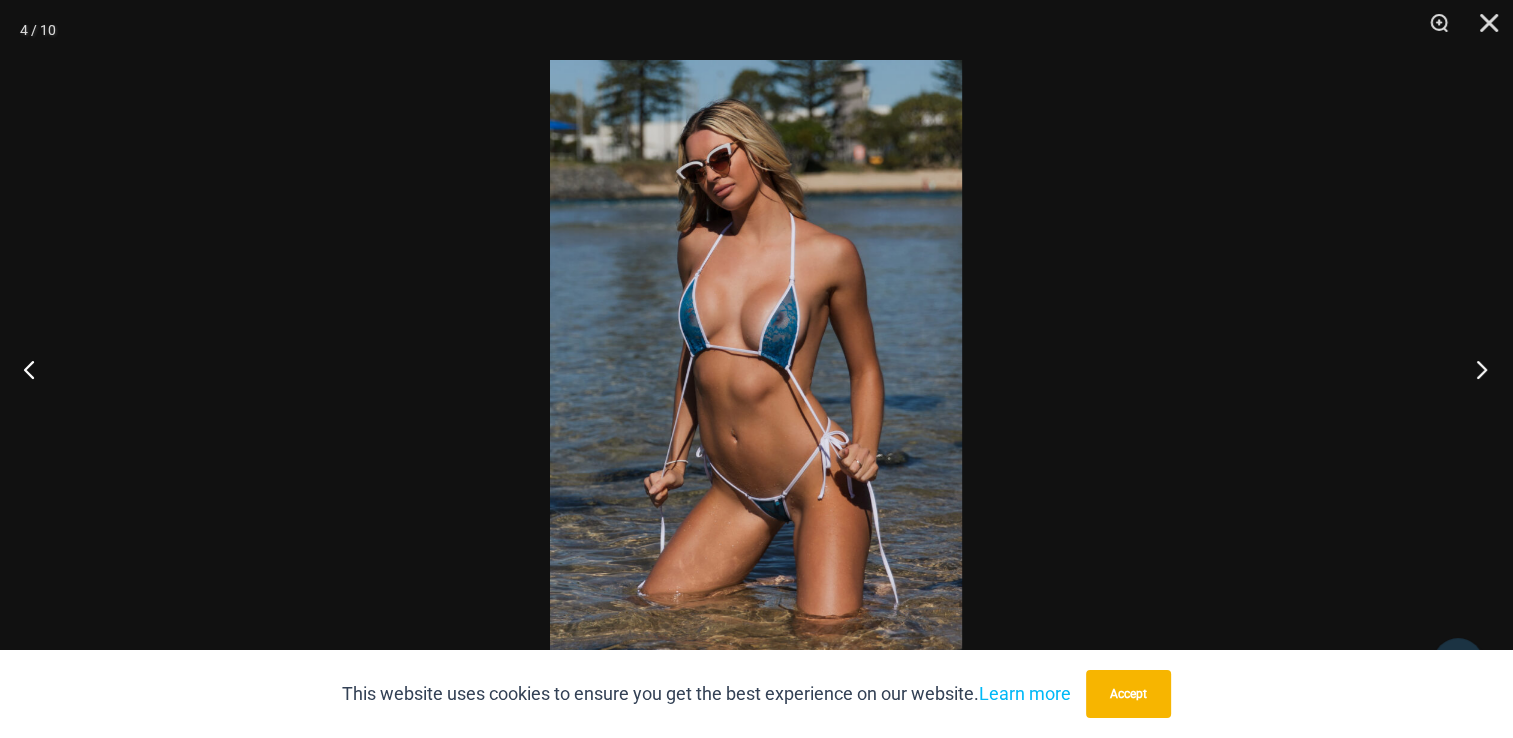 click at bounding box center (1475, 369) 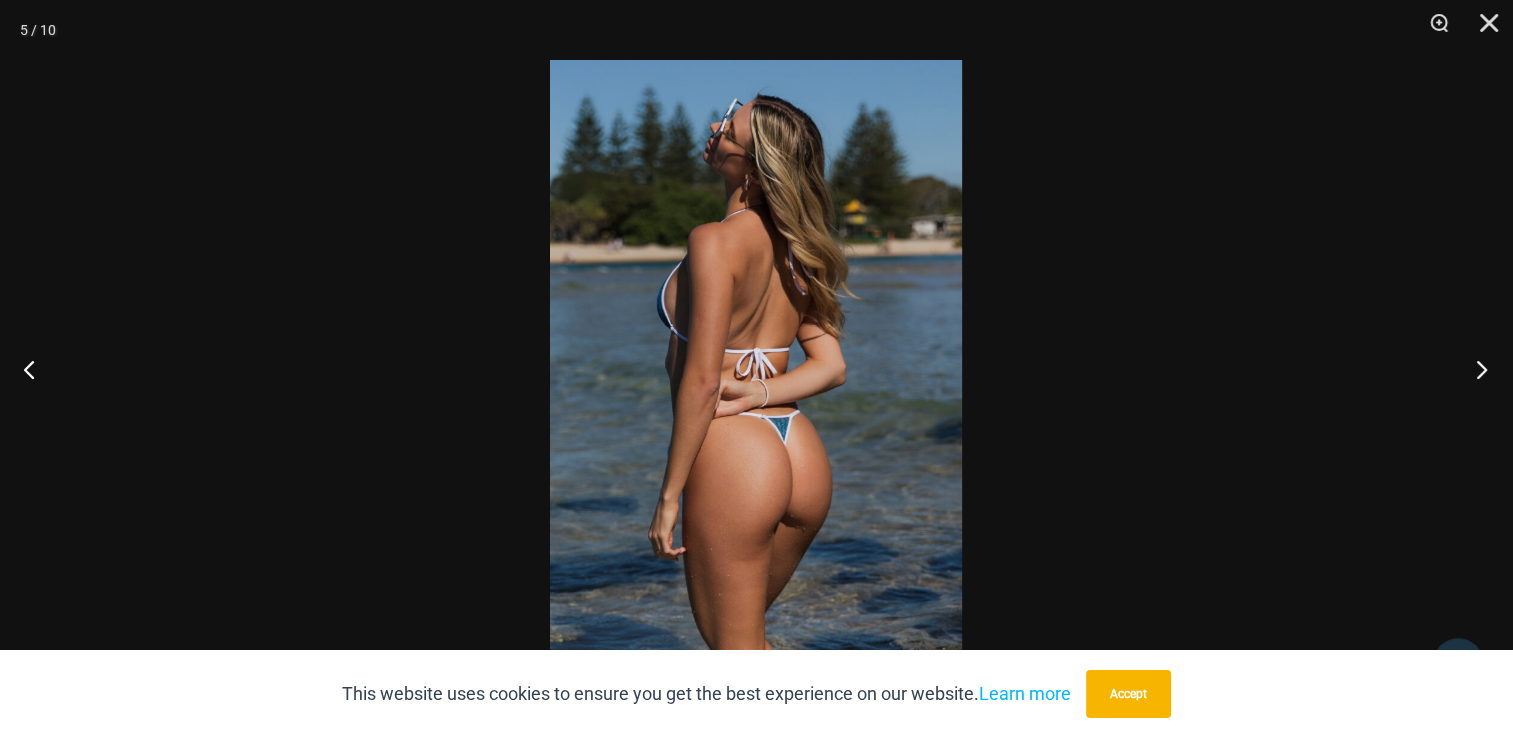 click at bounding box center (1475, 369) 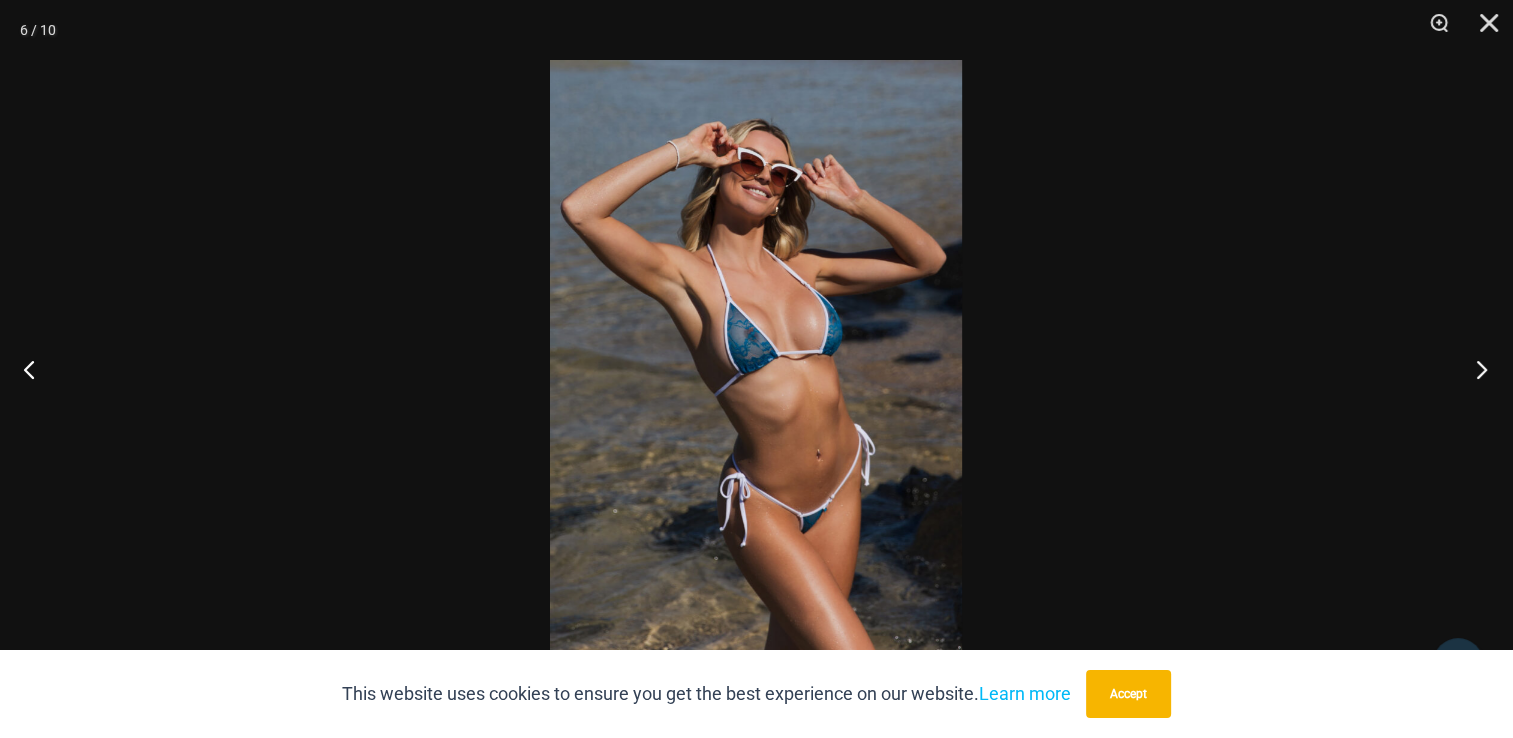 click at bounding box center [1475, 369] 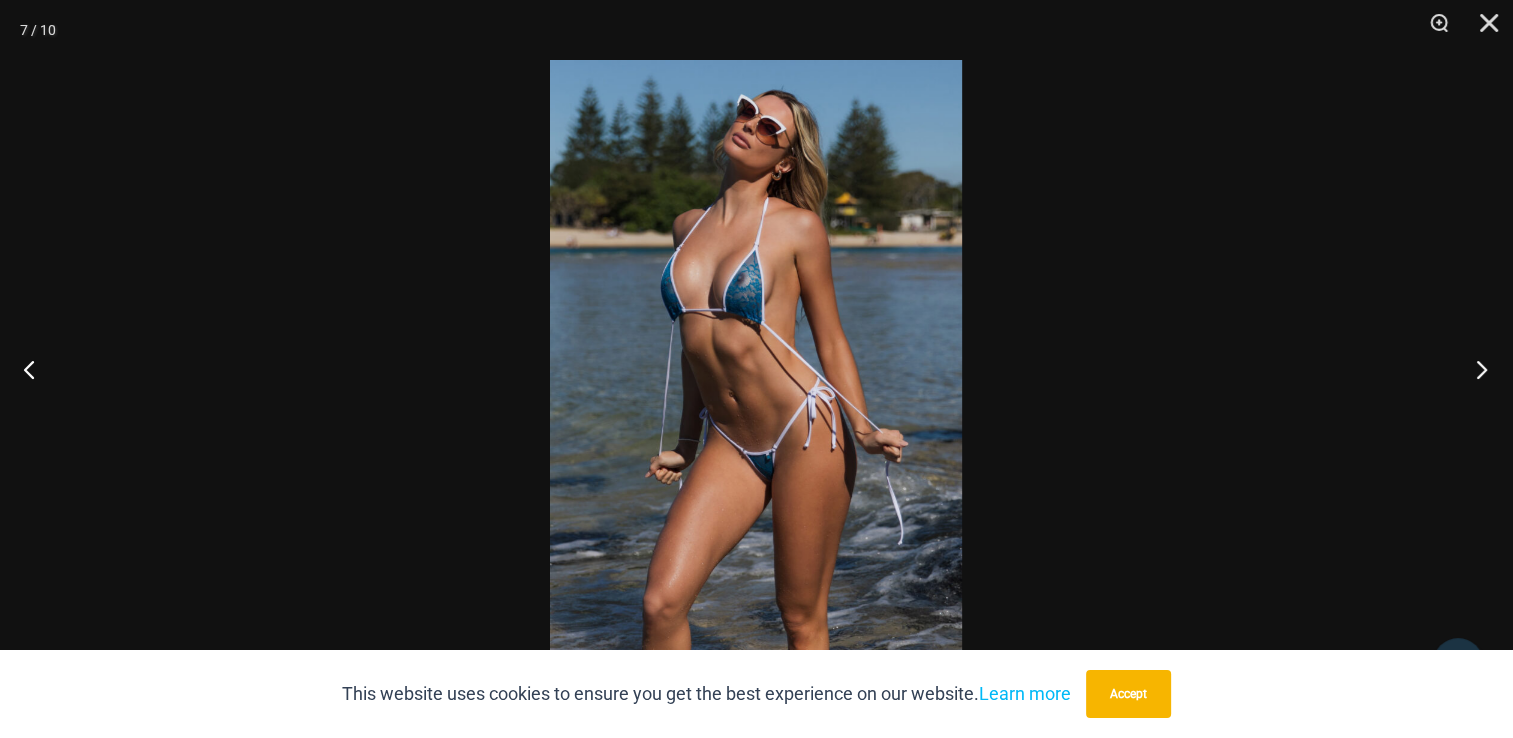 click at bounding box center (1475, 369) 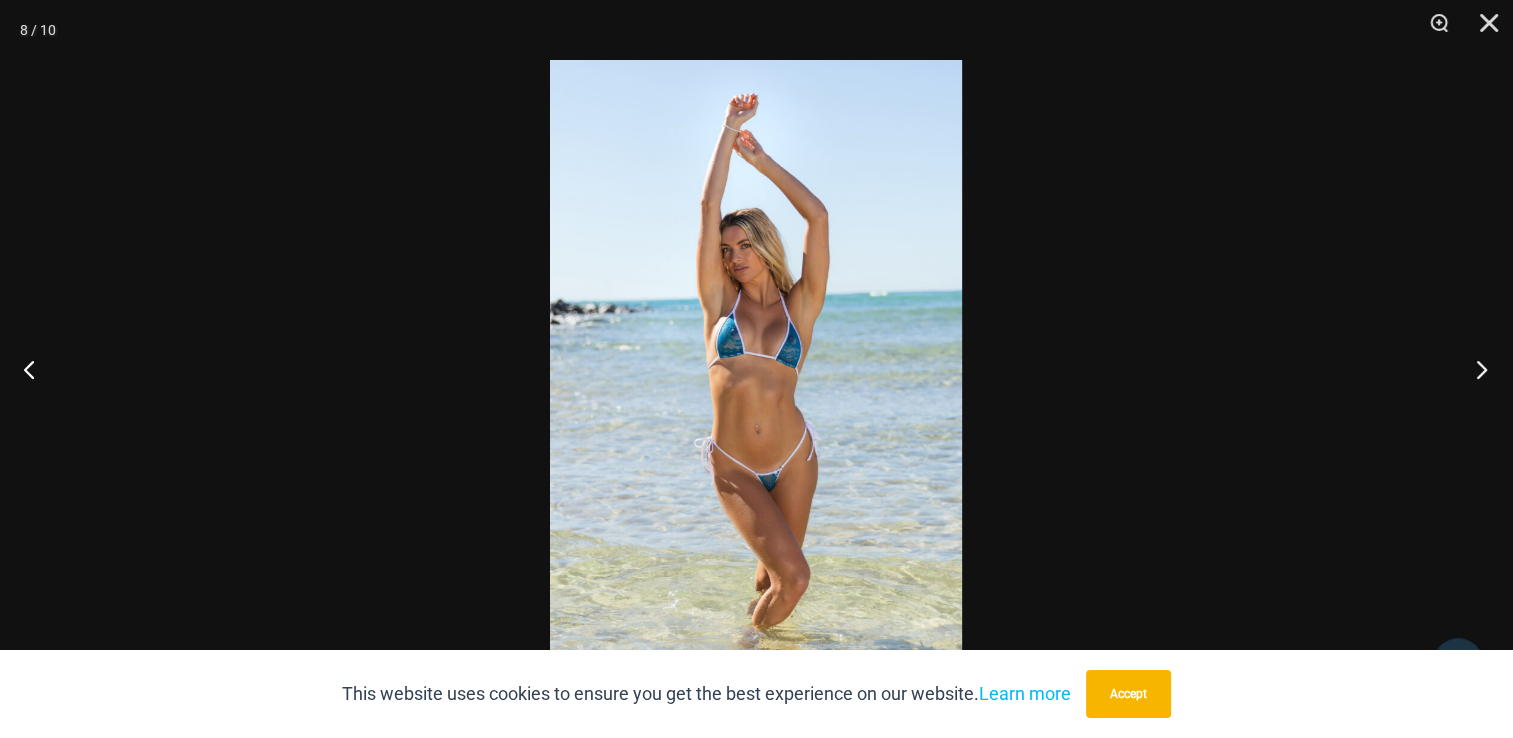 click at bounding box center [1475, 369] 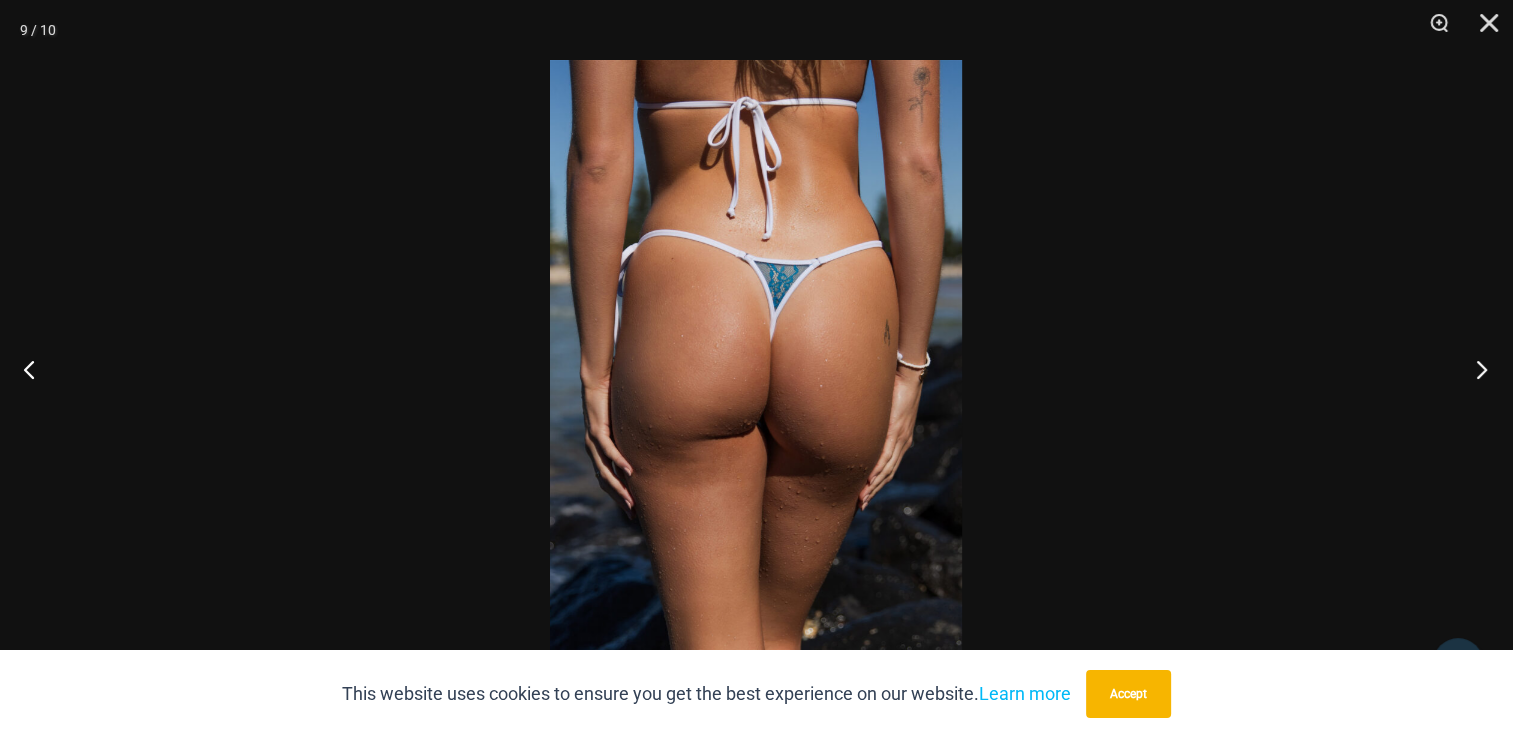 click at bounding box center (1475, 369) 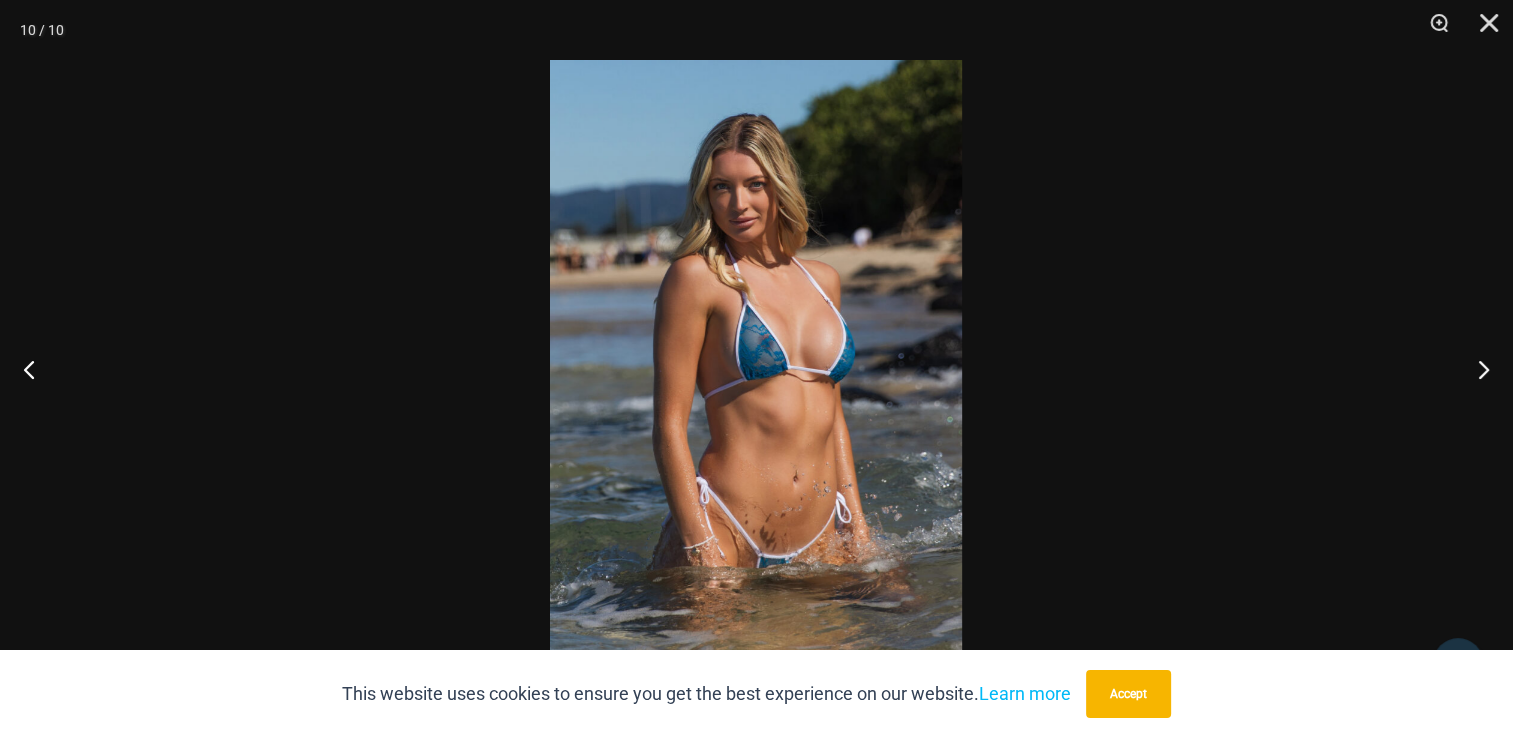 click at bounding box center (756, 369) 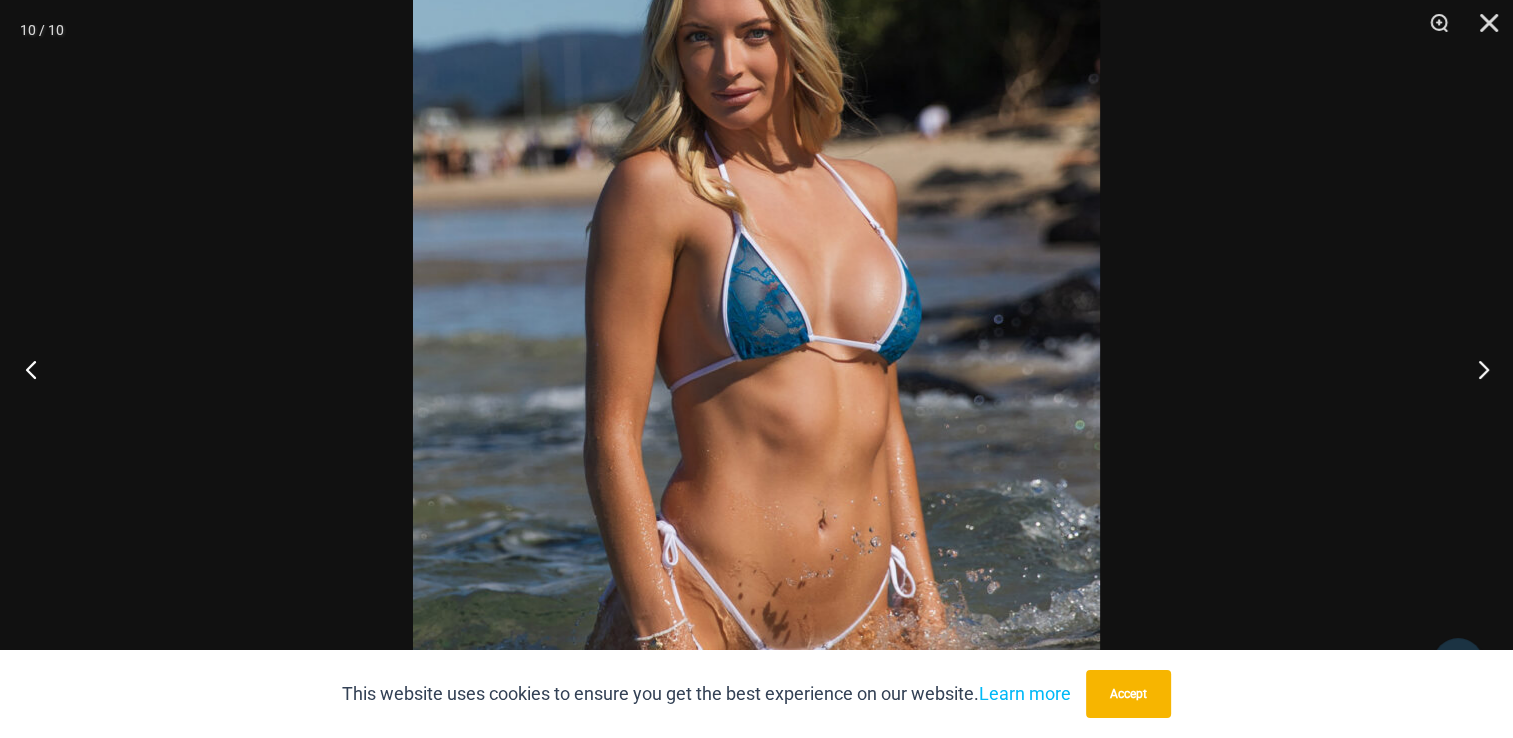click at bounding box center [37, 369] 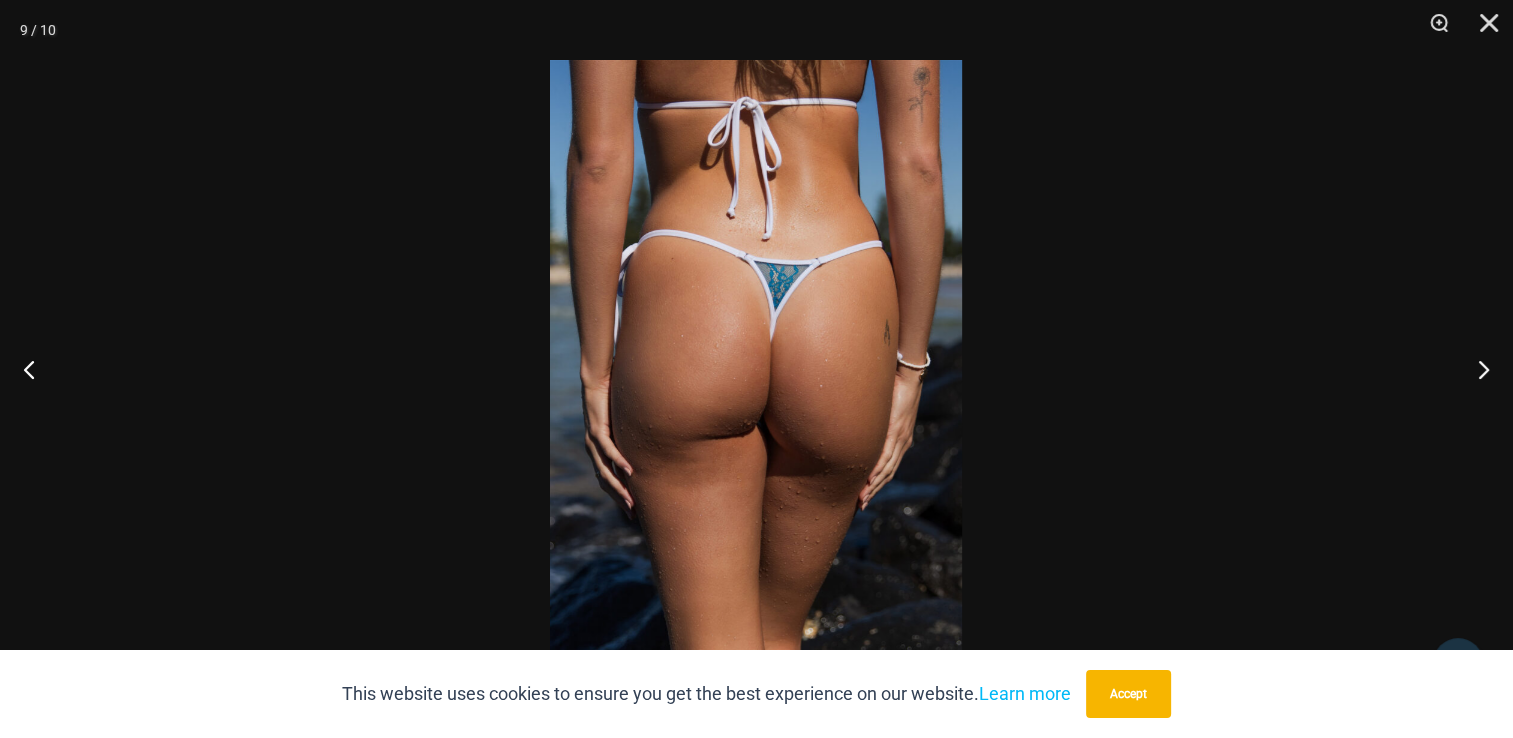 click at bounding box center [756, 369] 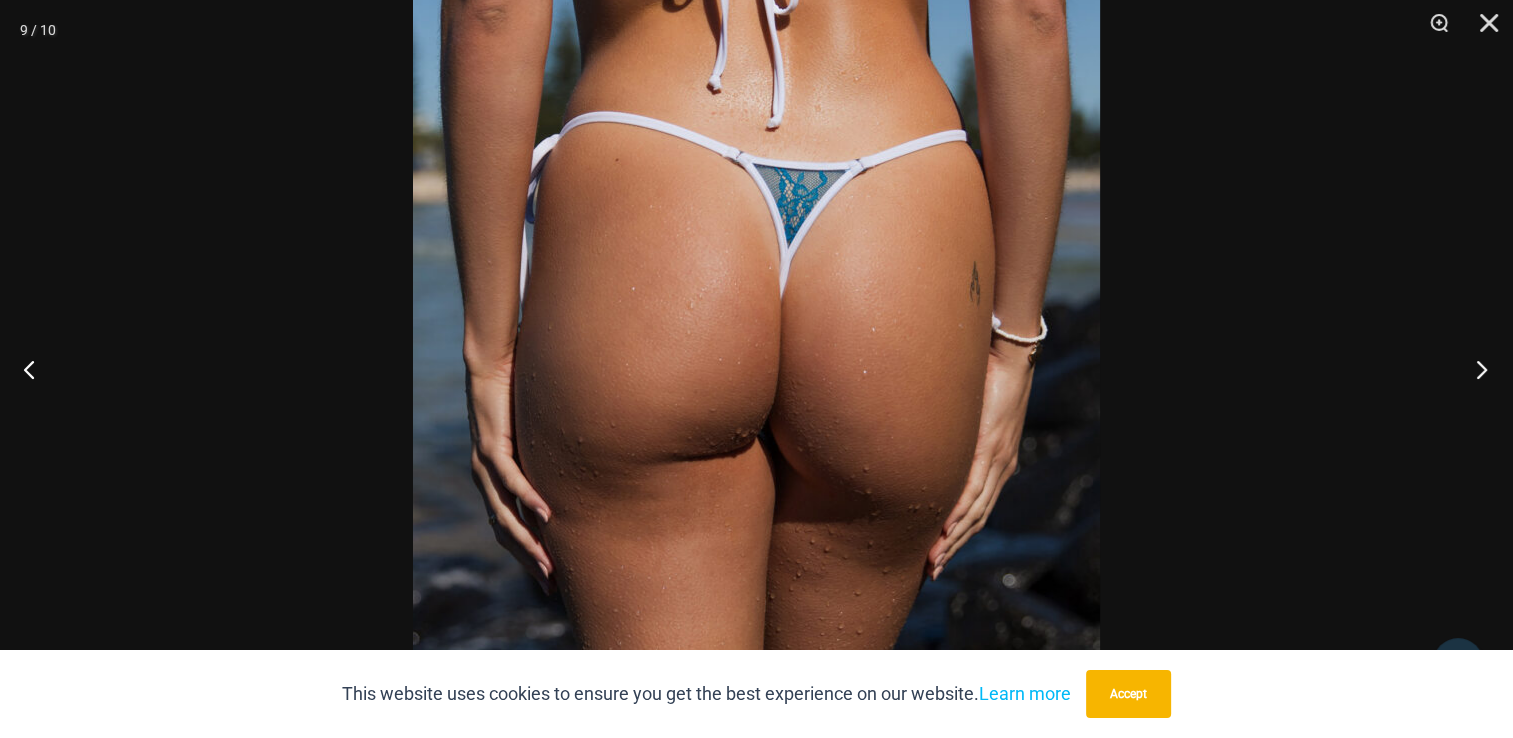 click at bounding box center [1475, 369] 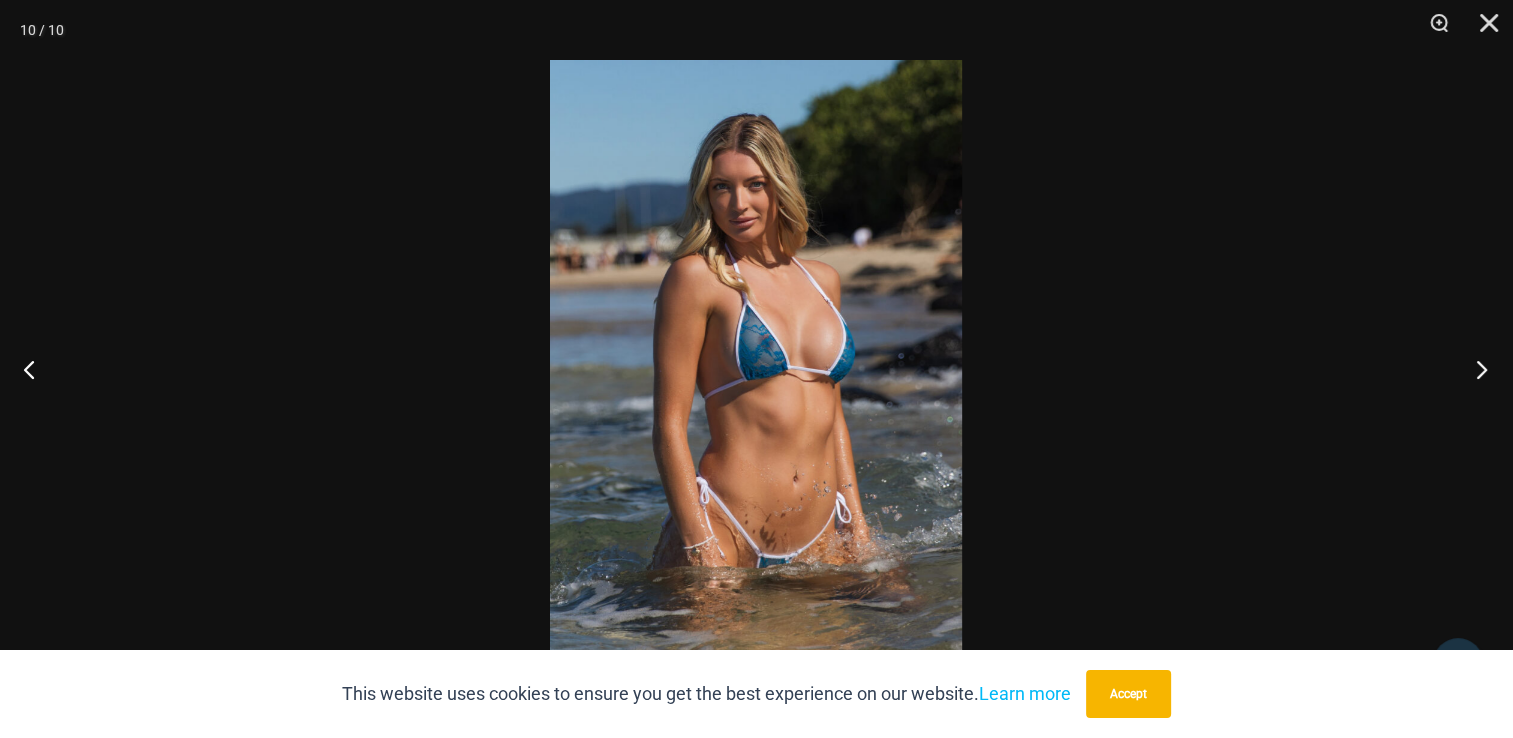 click at bounding box center [1475, 369] 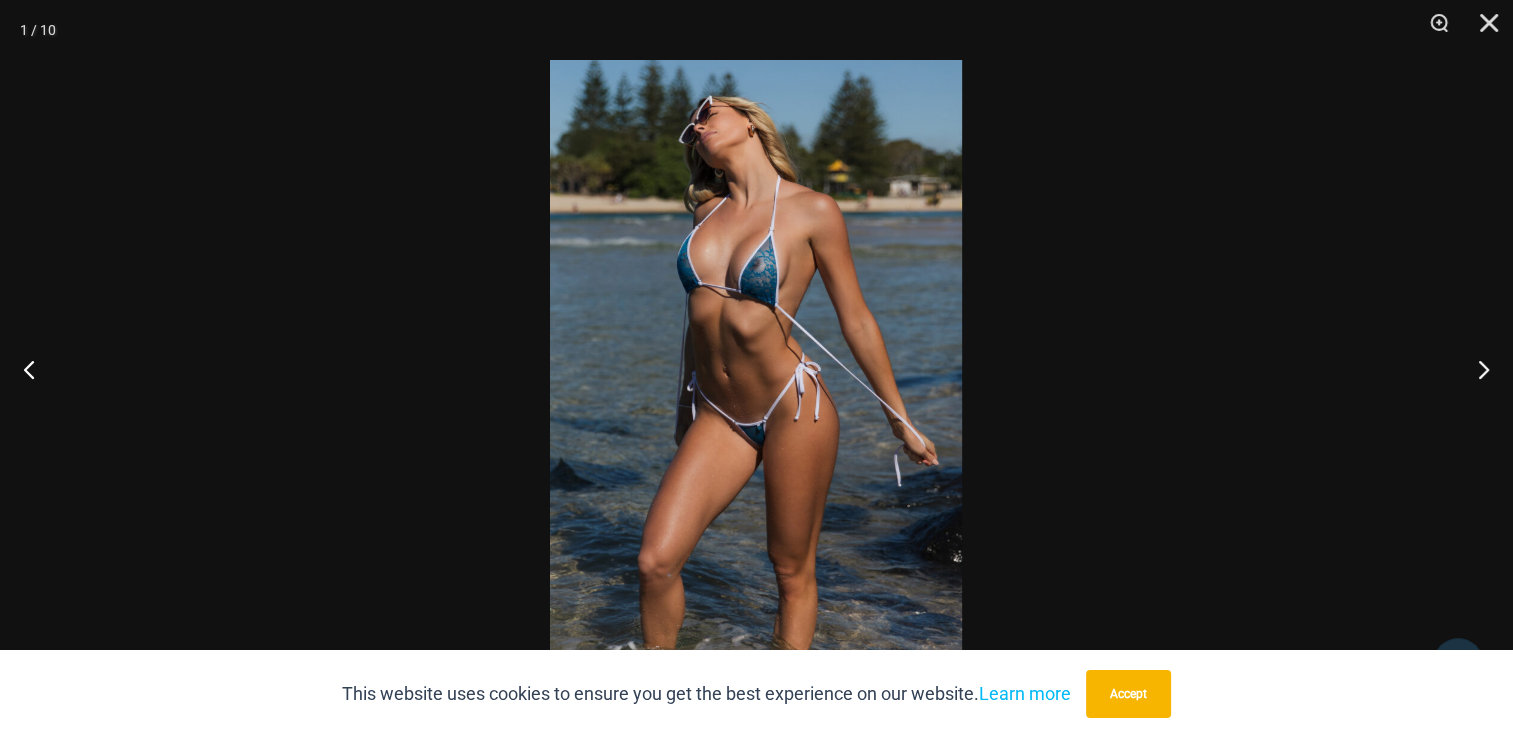 click at bounding box center (756, 369) 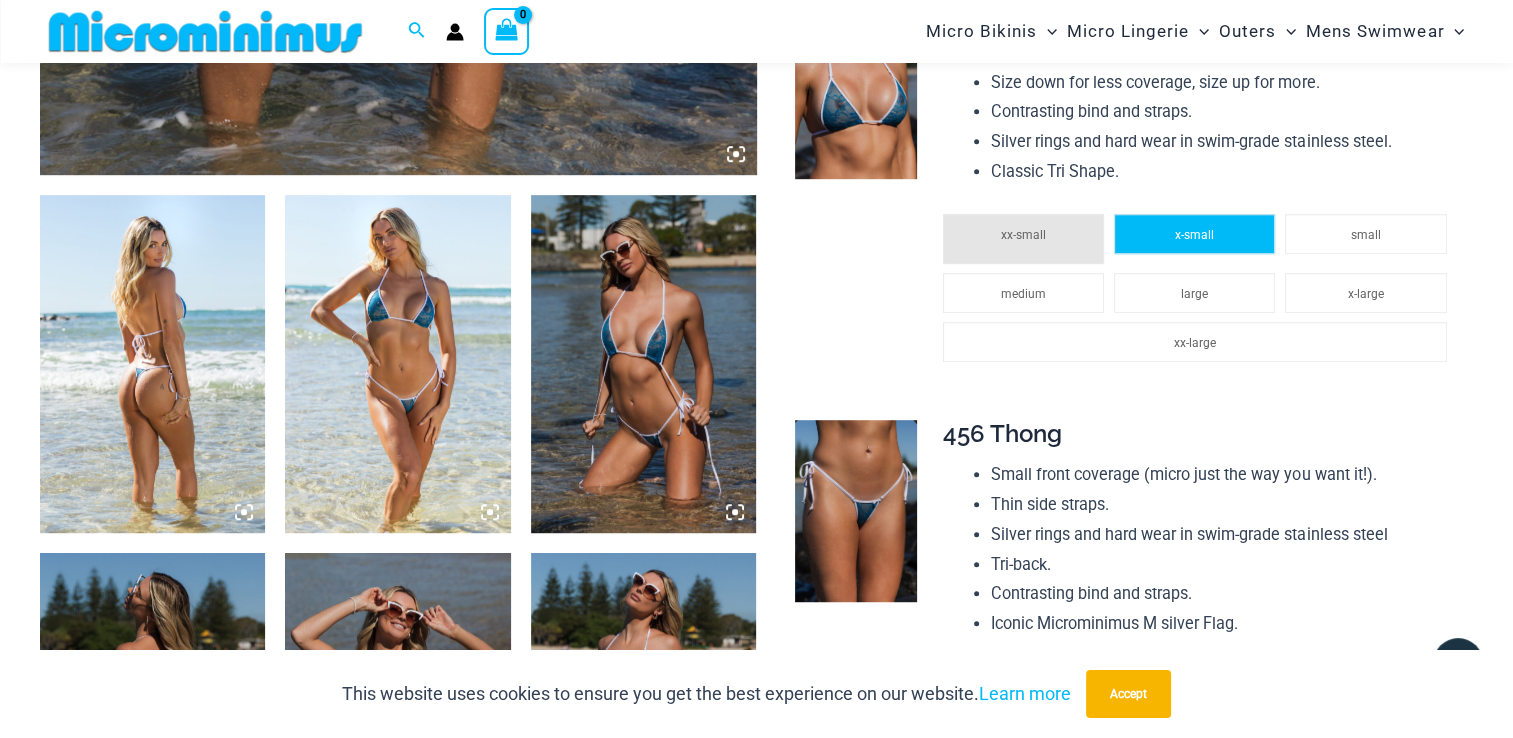 scroll, scrollTop: 1382, scrollLeft: 0, axis: vertical 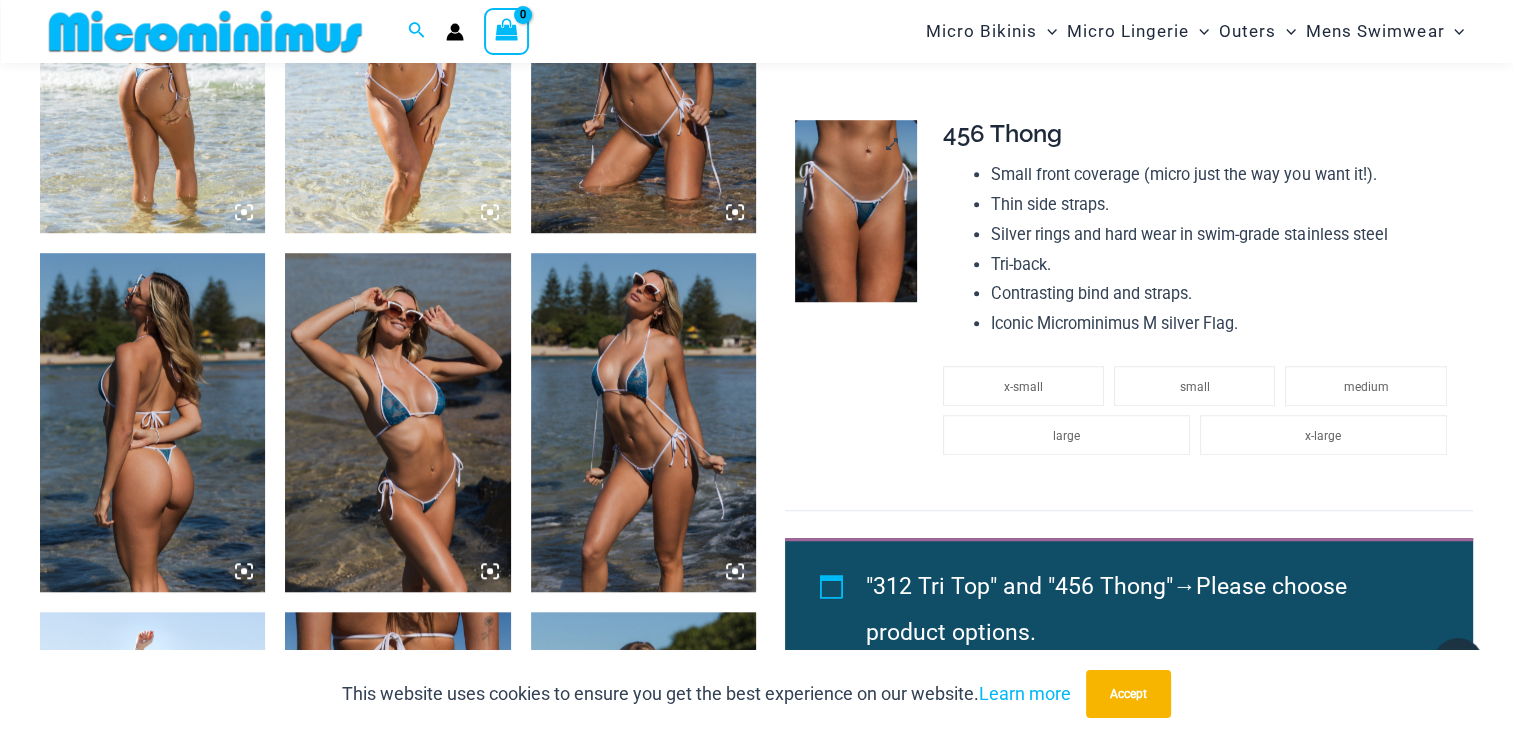 click at bounding box center [855, 211] 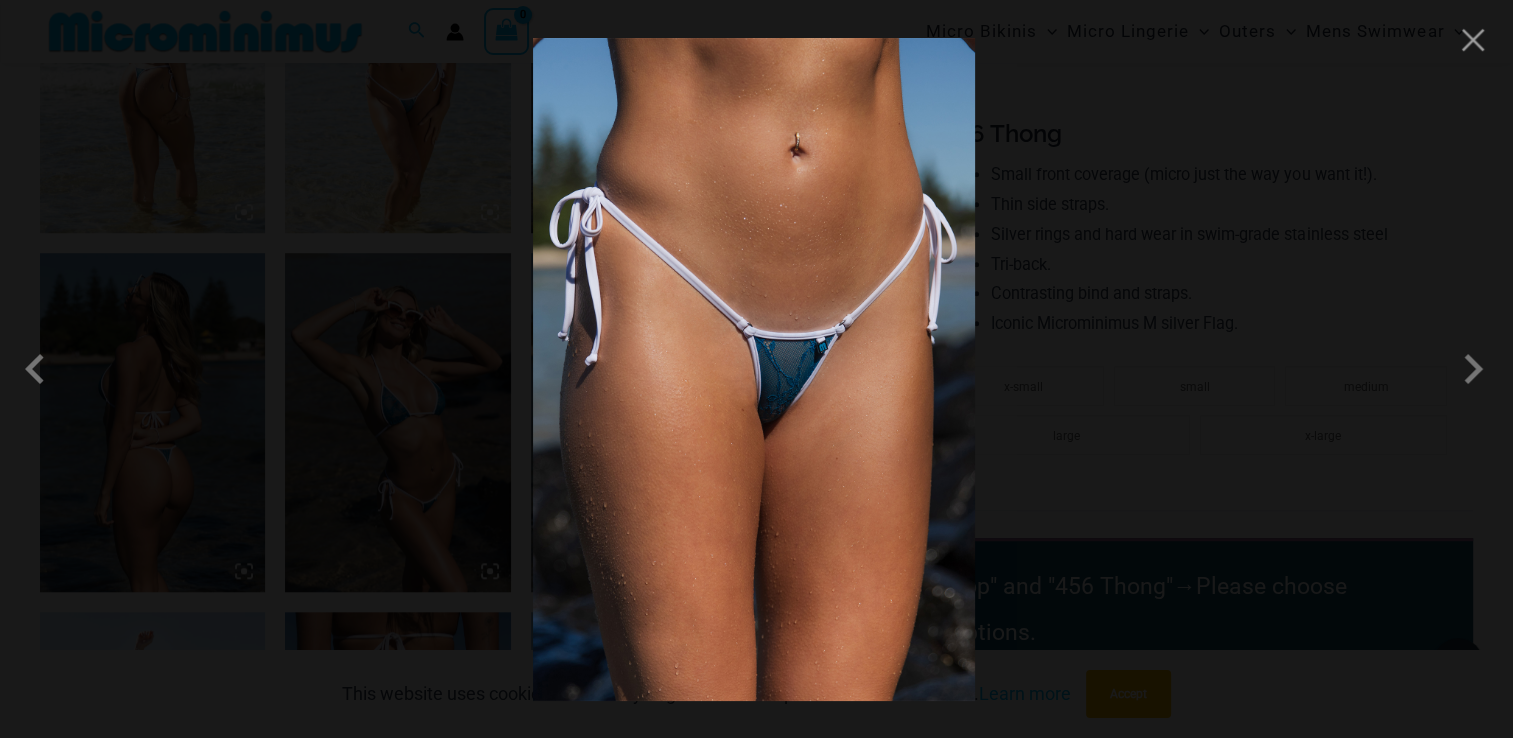 click at bounding box center (754, 369) 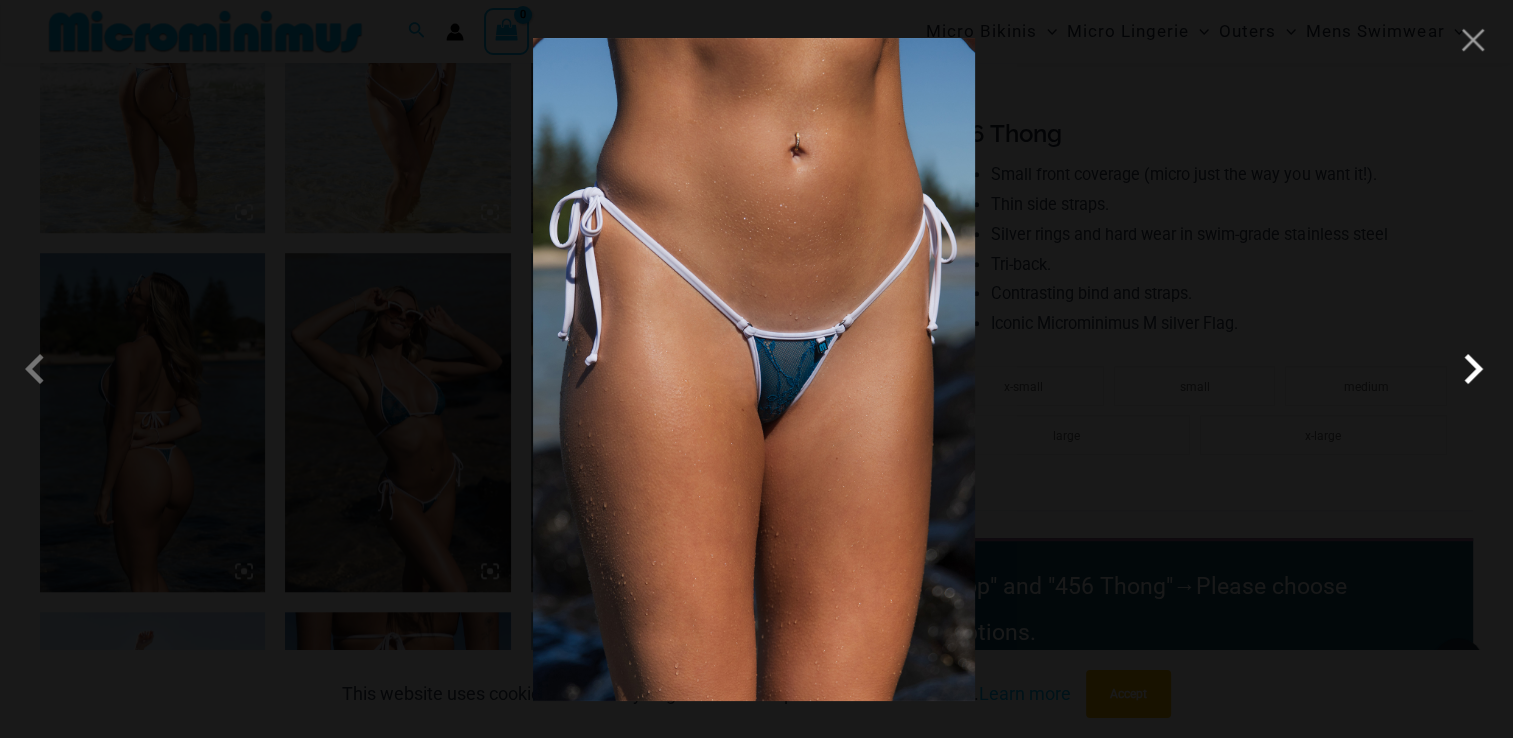 click at bounding box center (1473, 369) 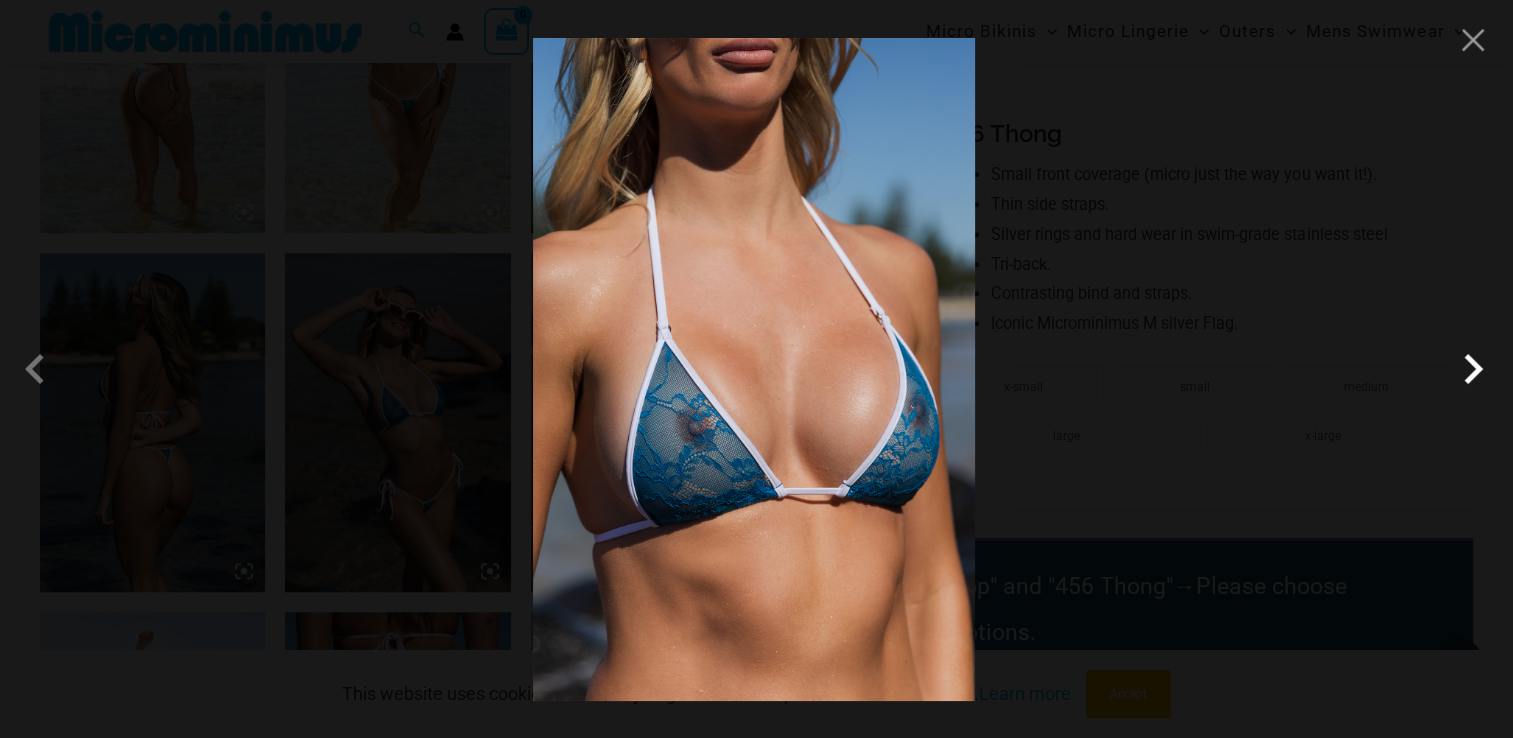 click at bounding box center [1473, 369] 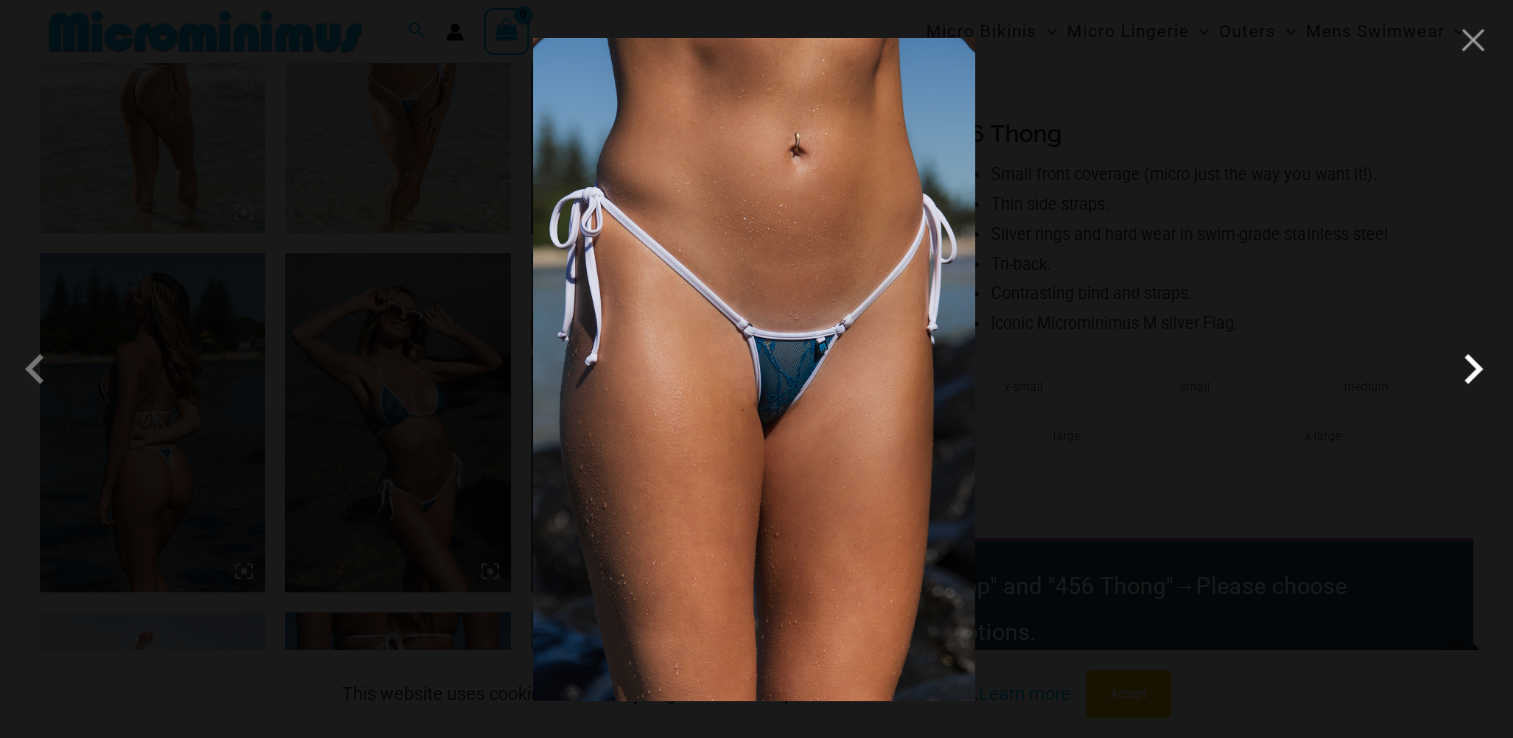 click at bounding box center (1473, 369) 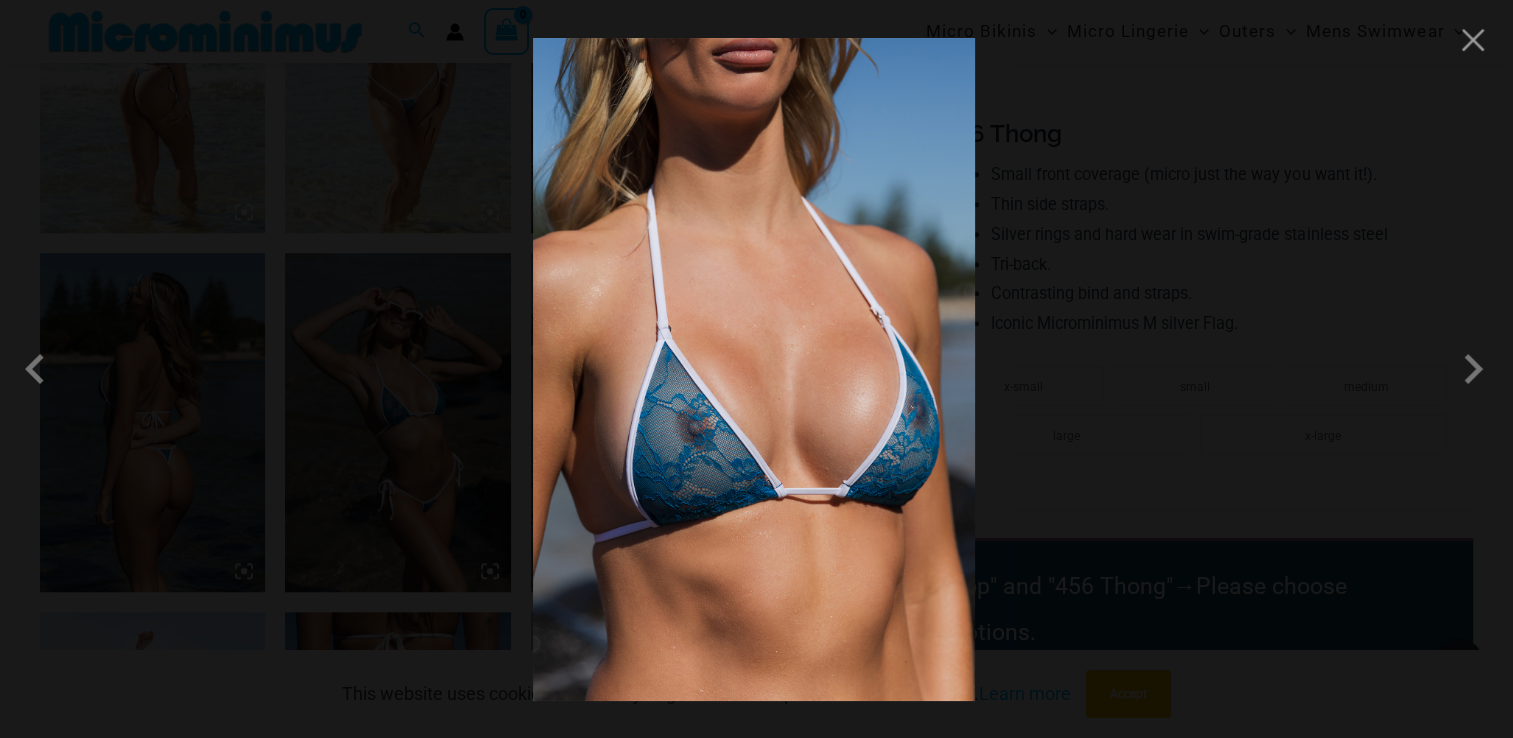 click at bounding box center (756, 369) 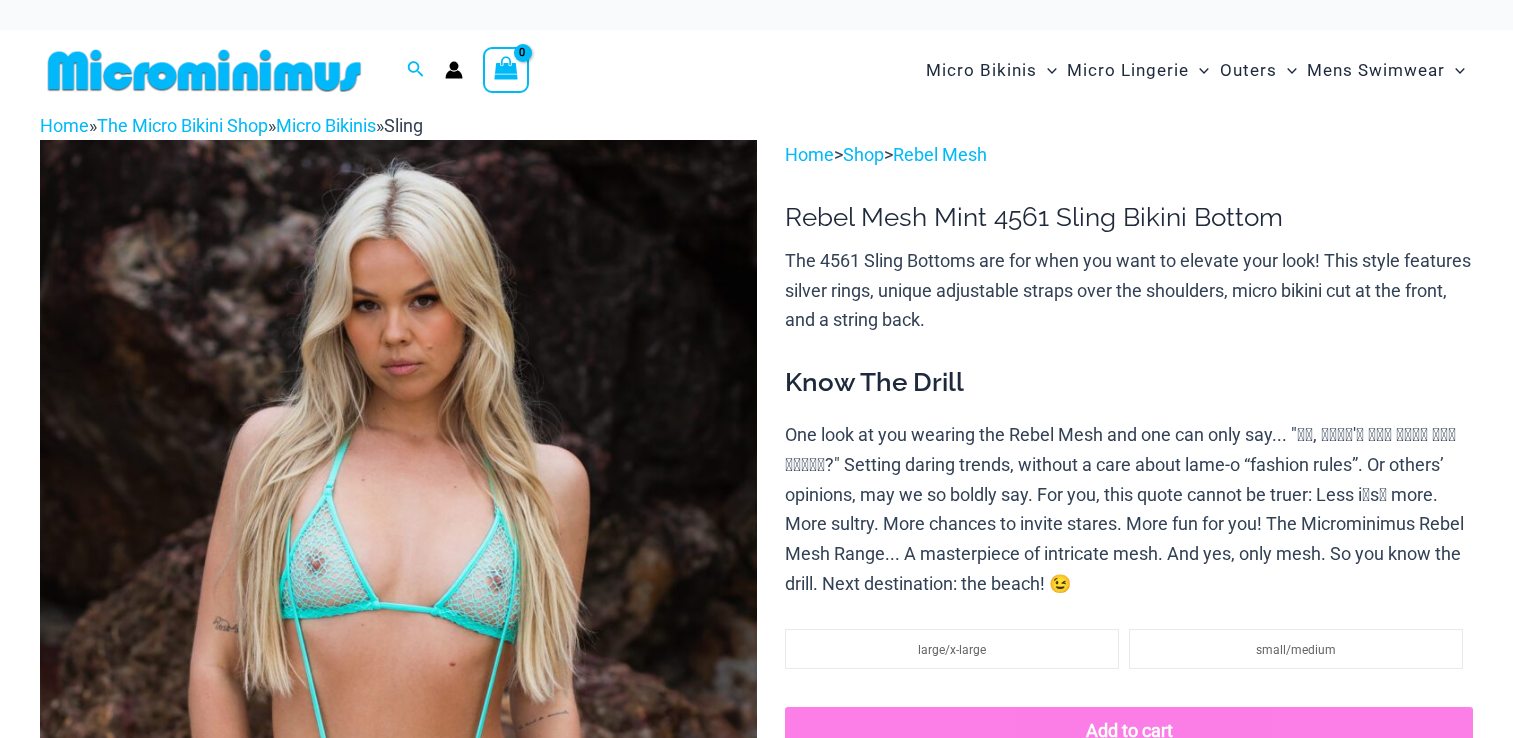 scroll, scrollTop: 0, scrollLeft: 0, axis: both 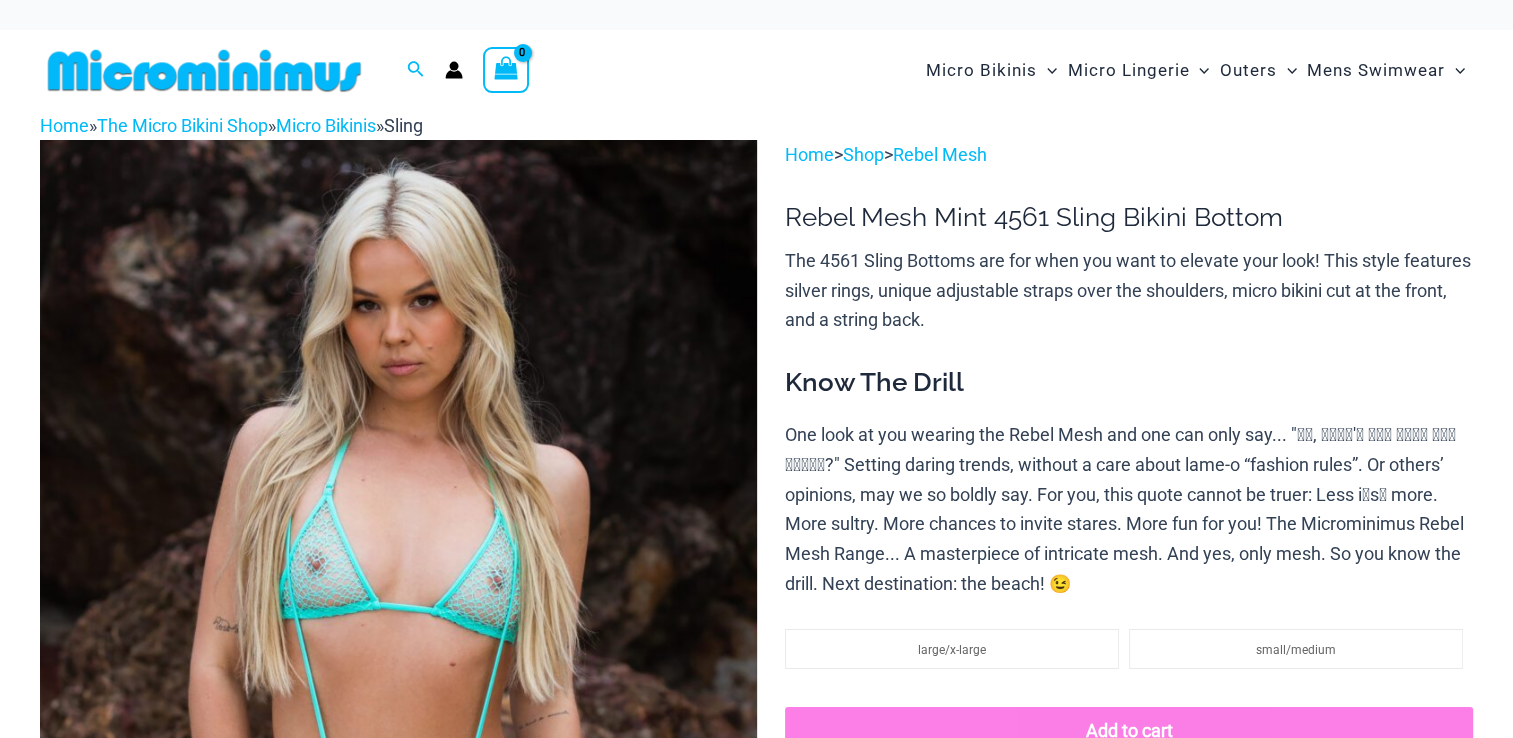 click on "Home
>
Shop
>
Rebel Mesh" at bounding box center (1129, 155) 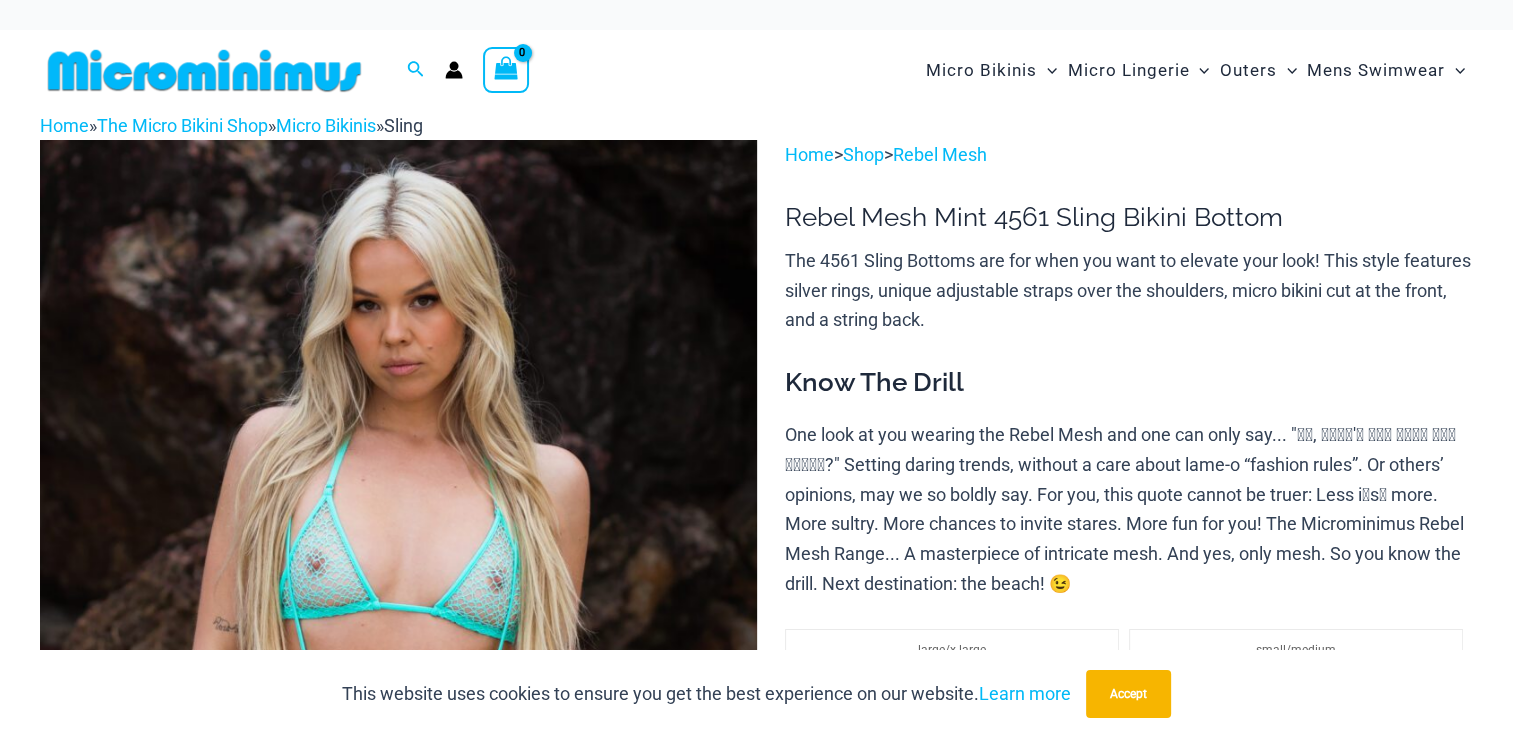 click at bounding box center (398, 677) 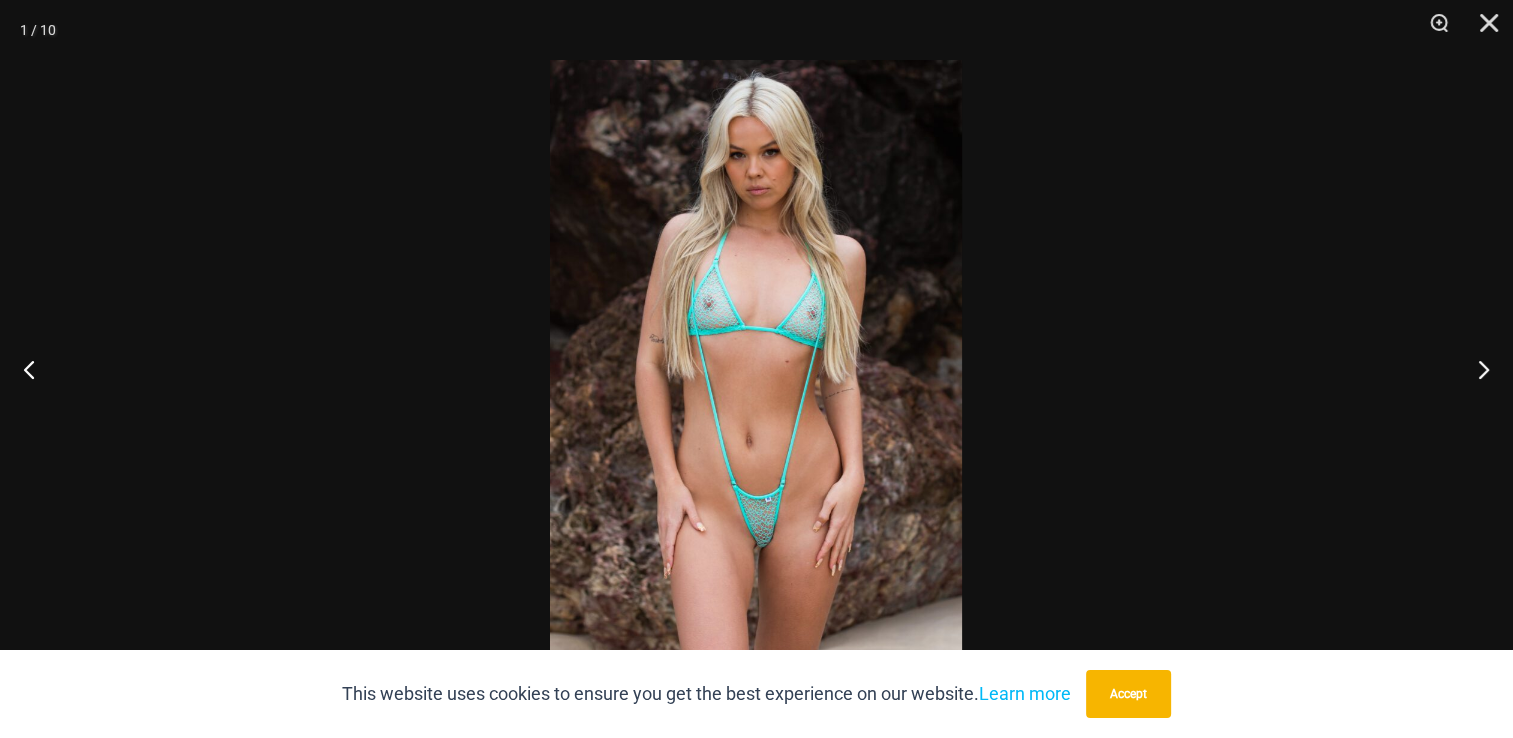 click at bounding box center [756, 369] 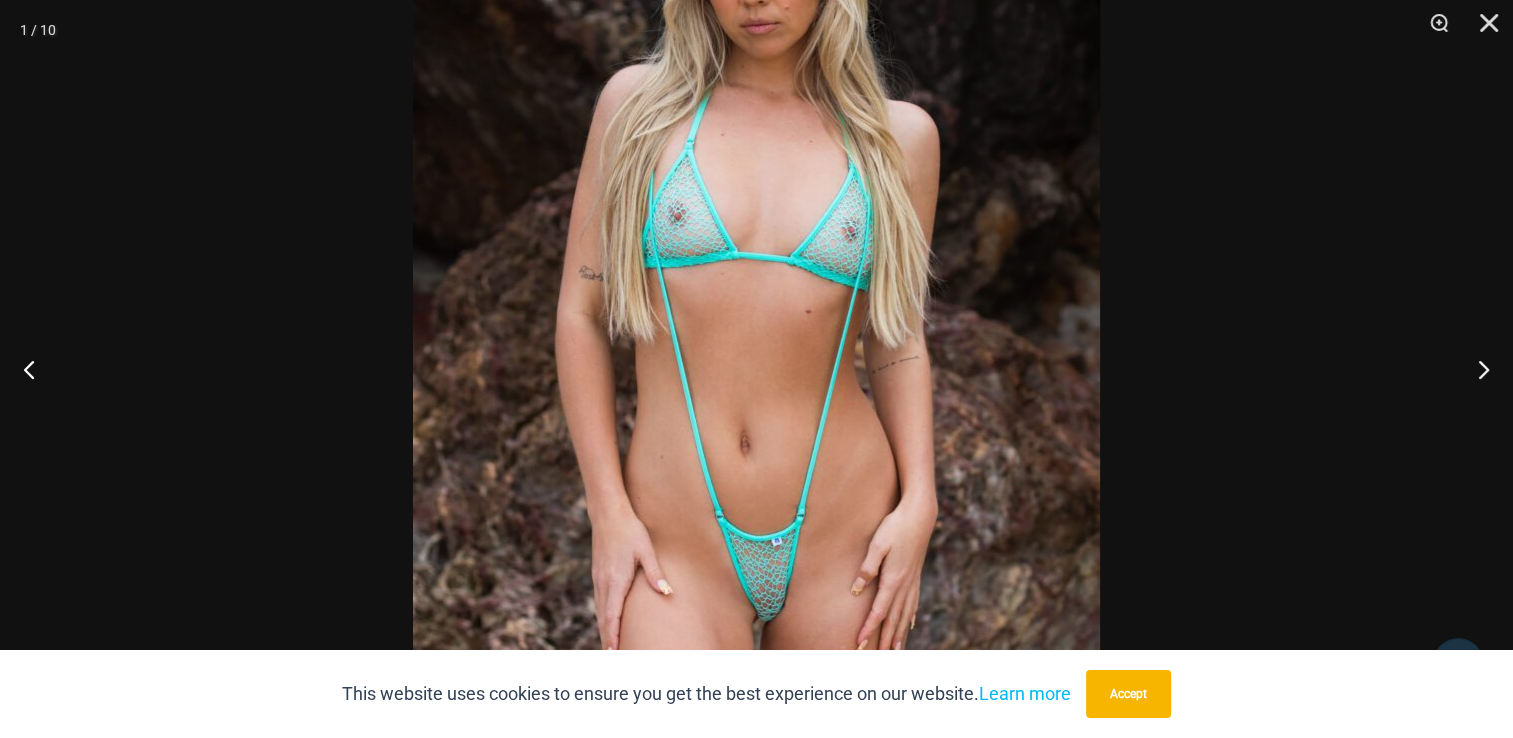 click at bounding box center (756, 324) 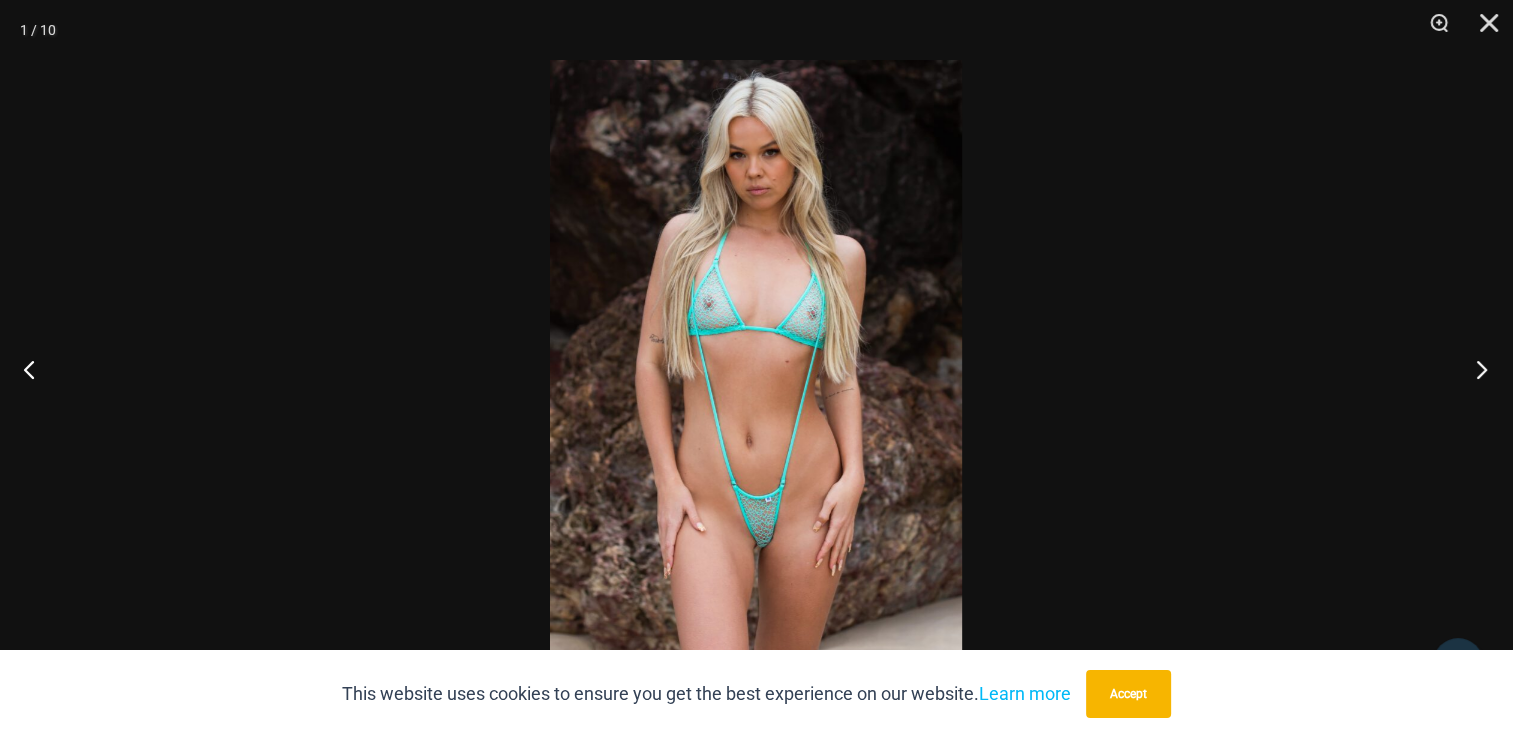 click at bounding box center [1475, 369] 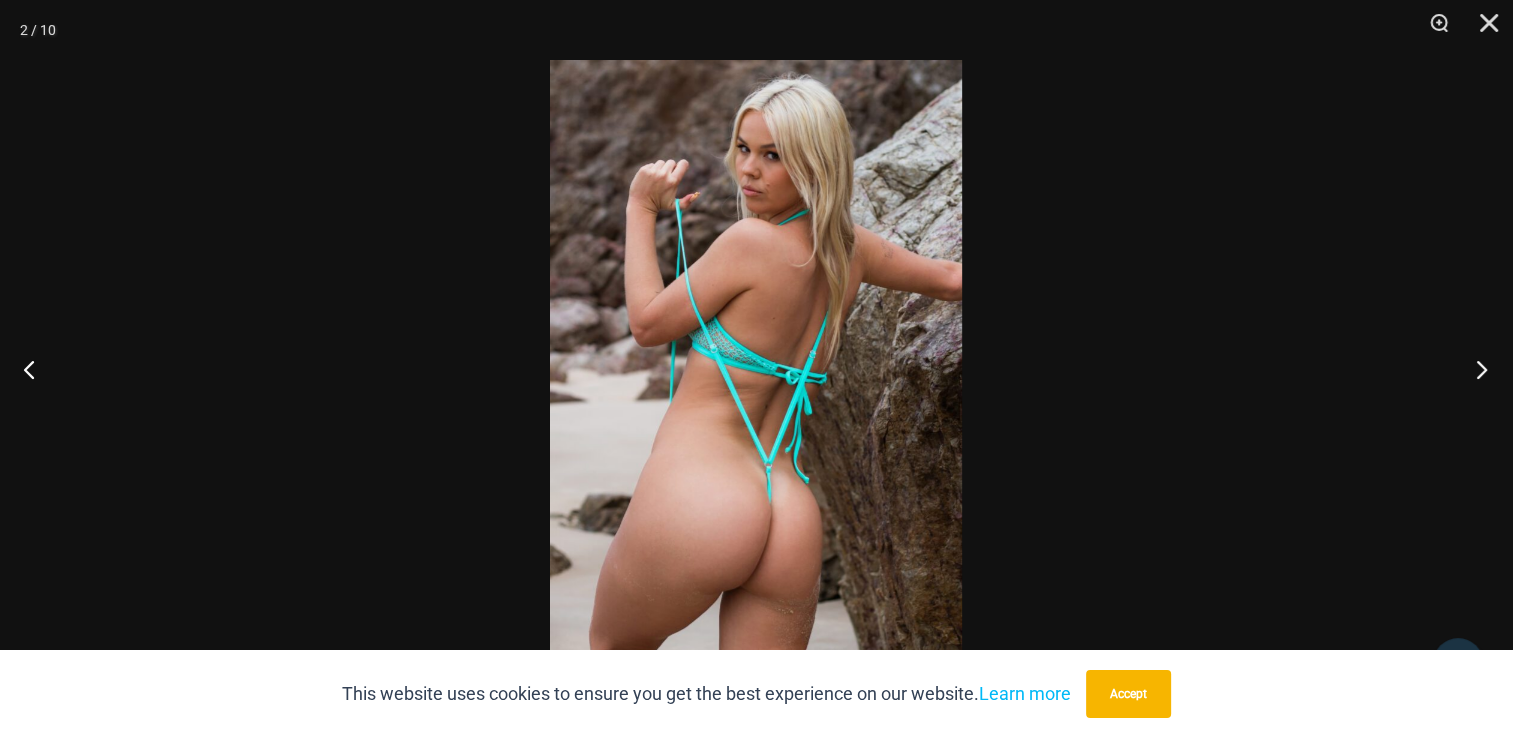 click at bounding box center [1475, 369] 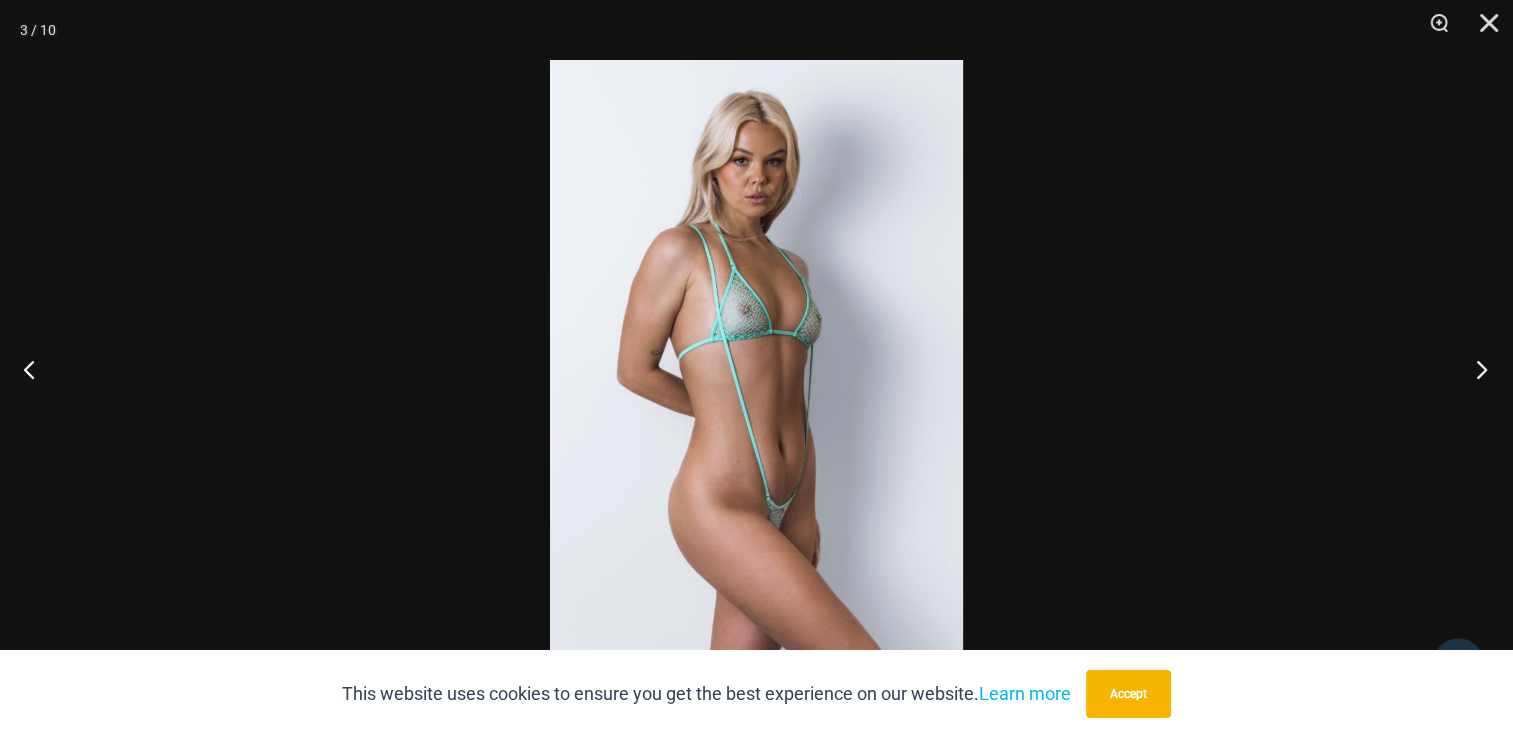 click at bounding box center [1475, 369] 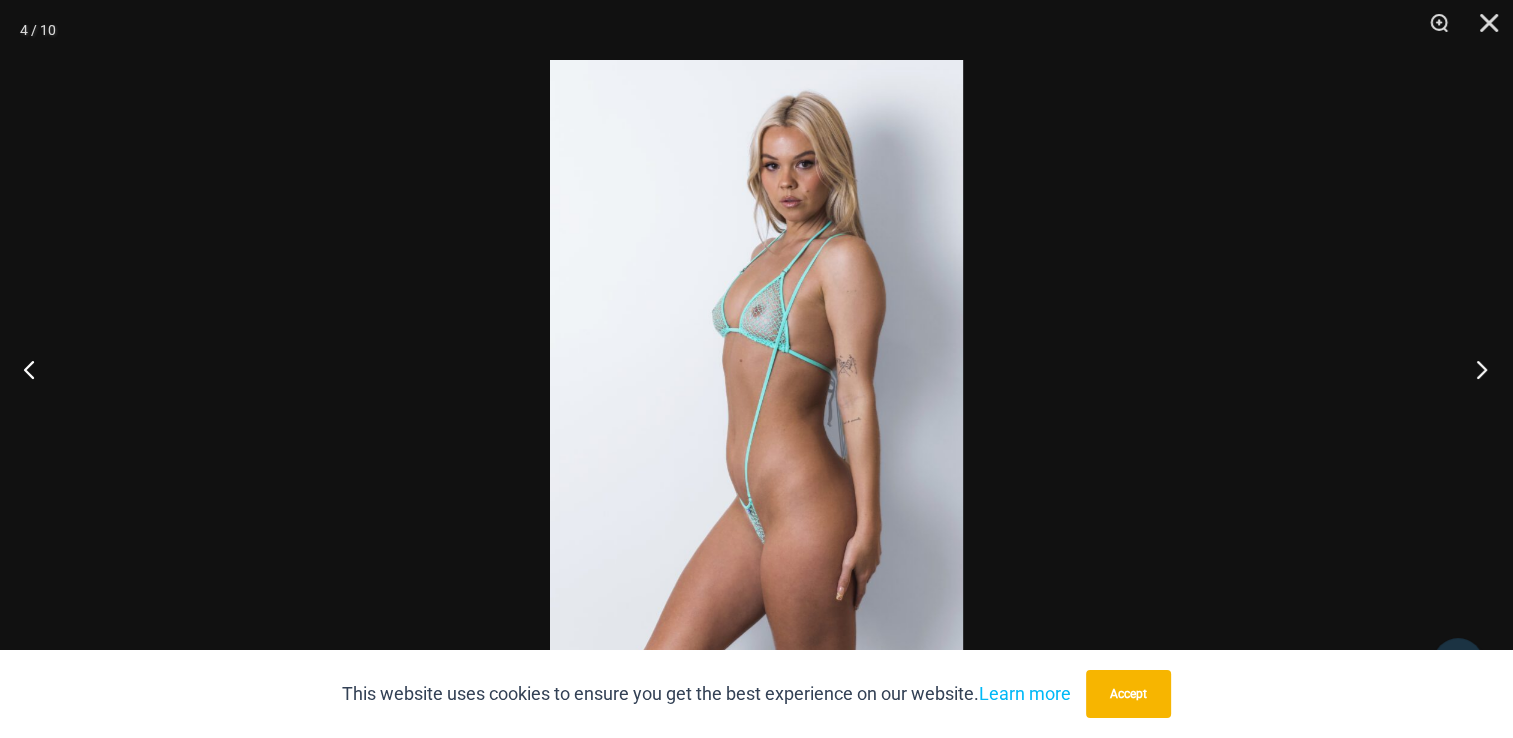 click at bounding box center (1475, 369) 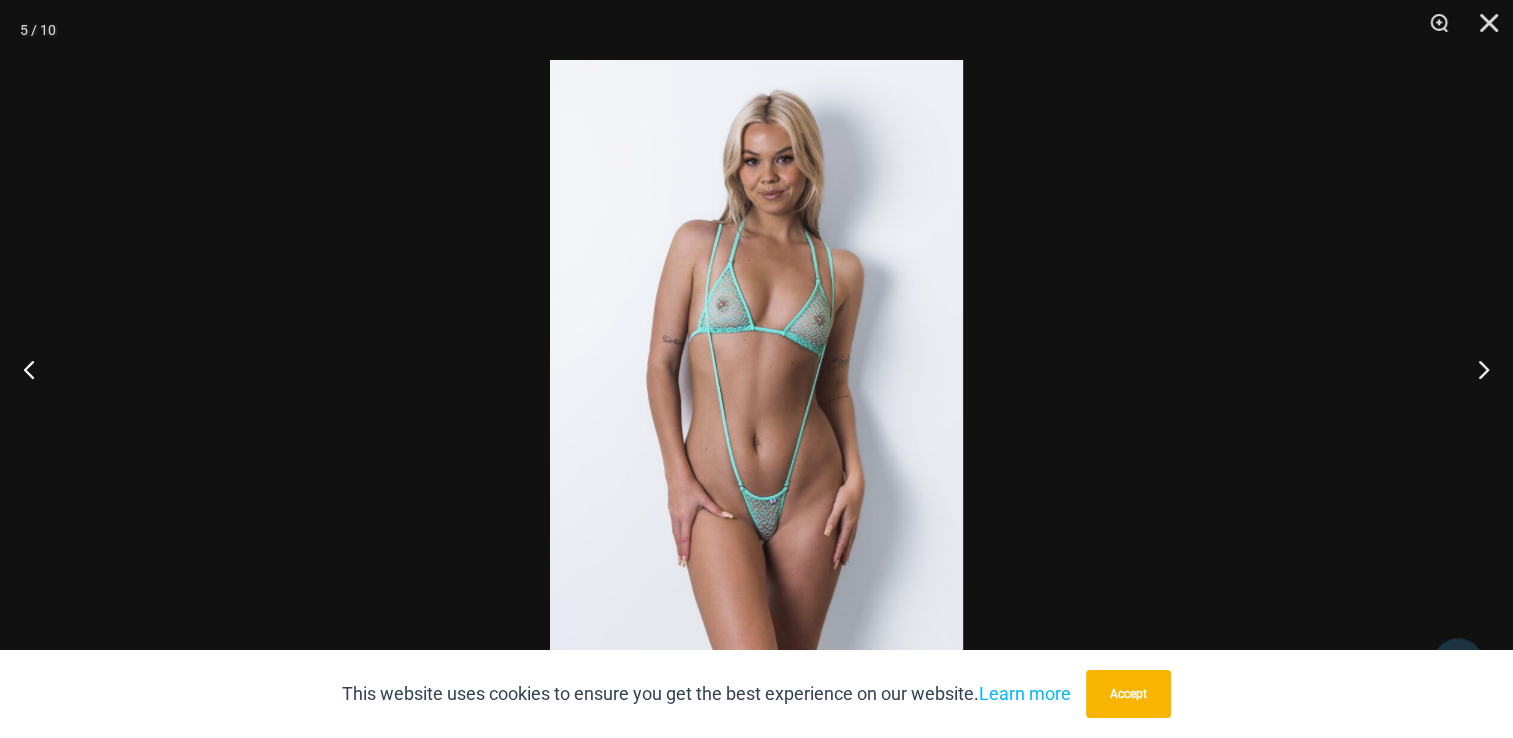 click at bounding box center [756, 369] 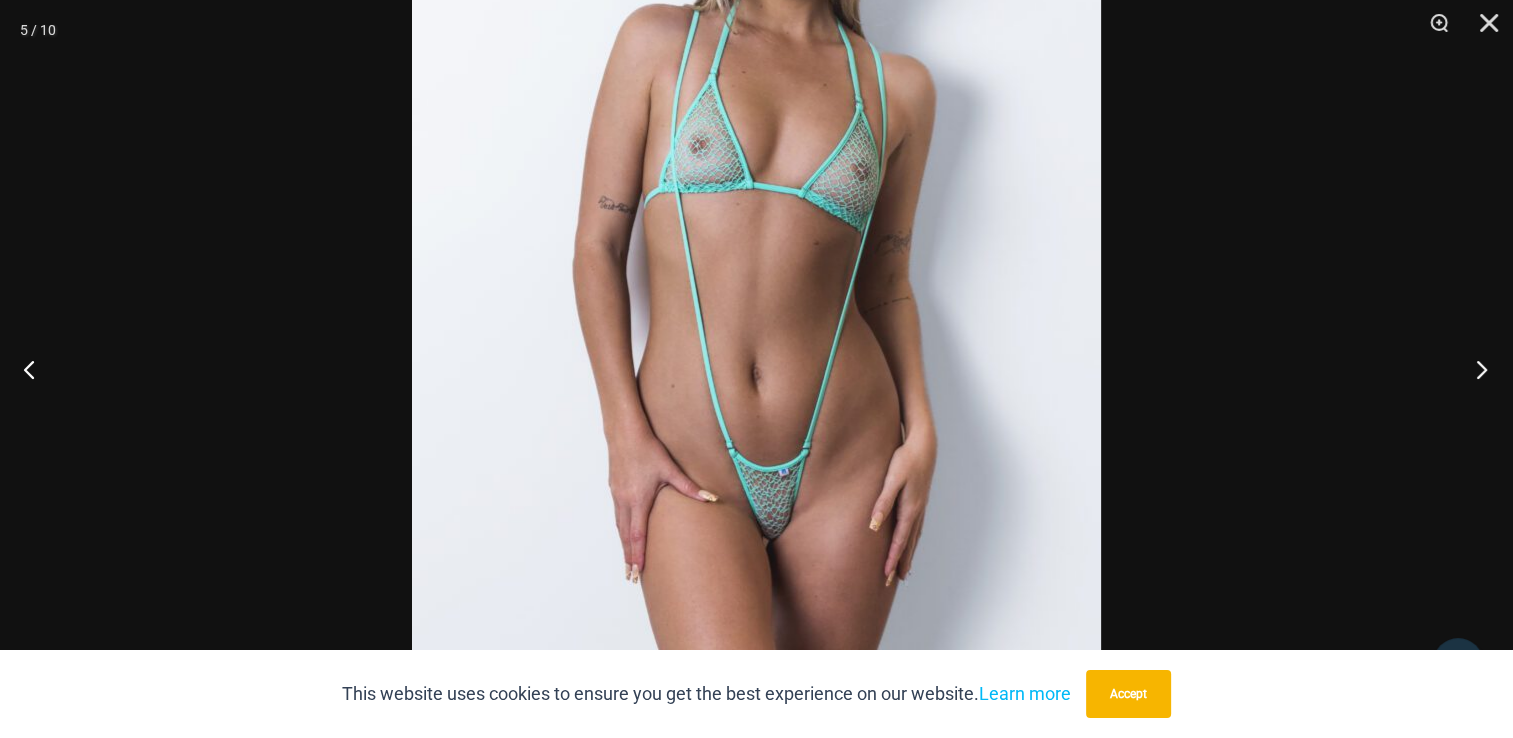 click at bounding box center (1475, 369) 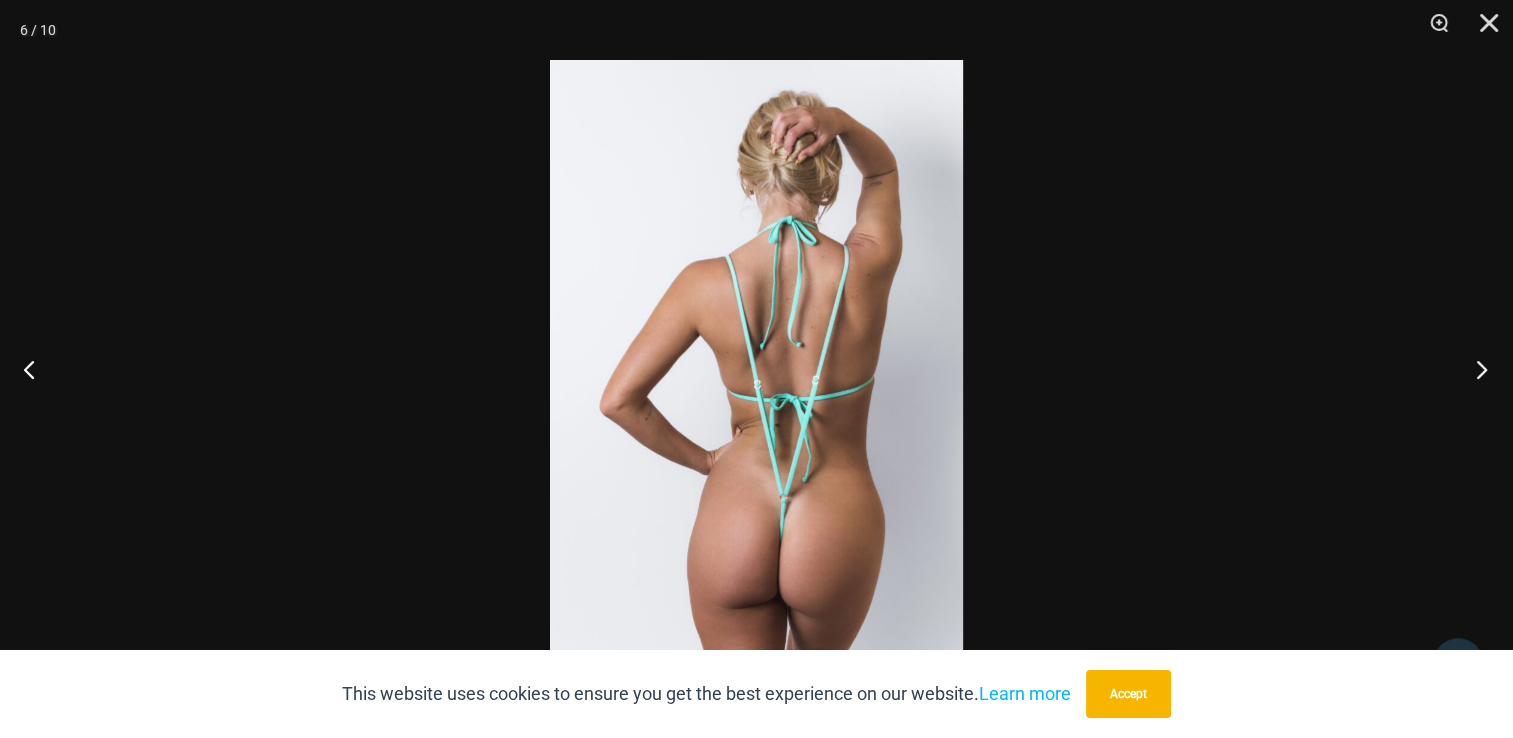 click at bounding box center (1475, 369) 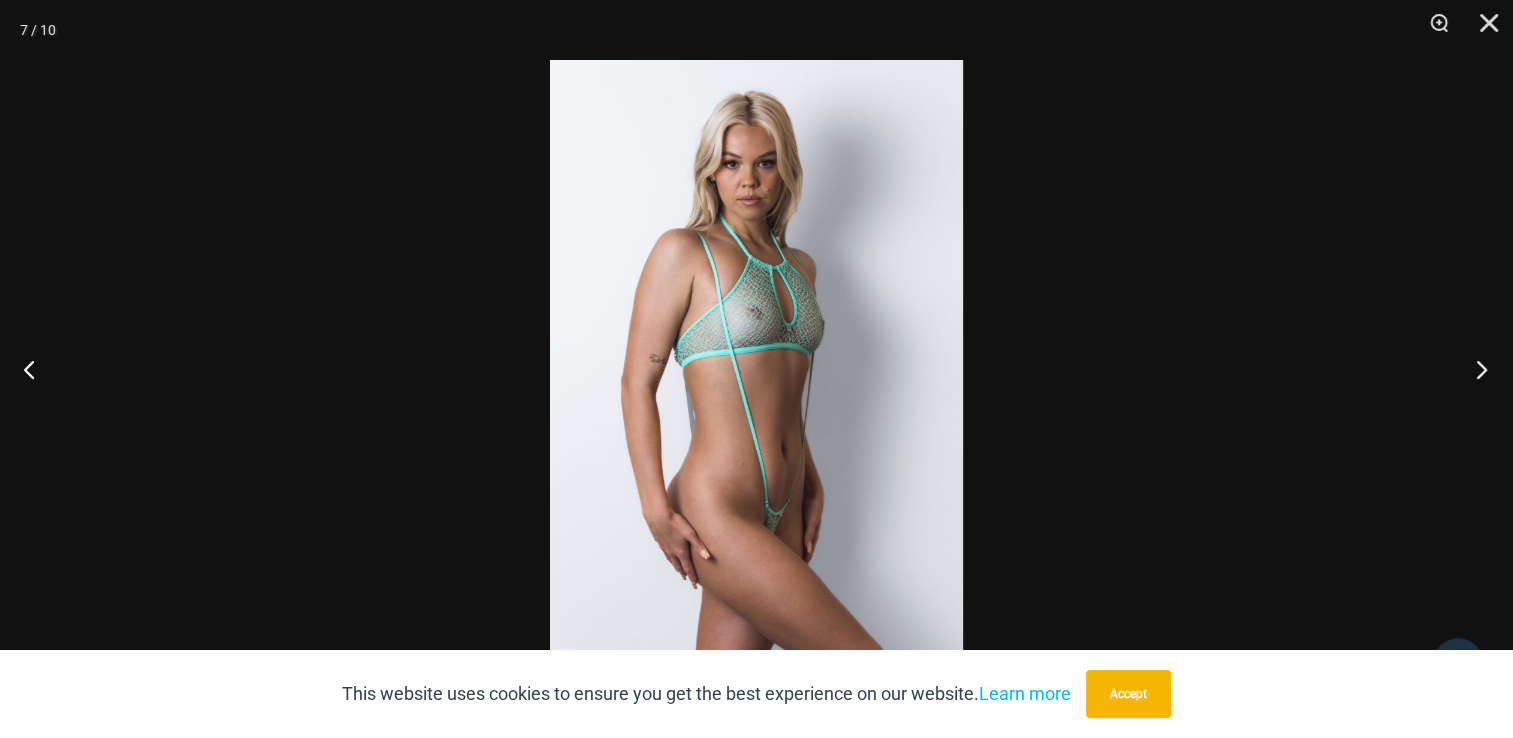 click at bounding box center (1475, 369) 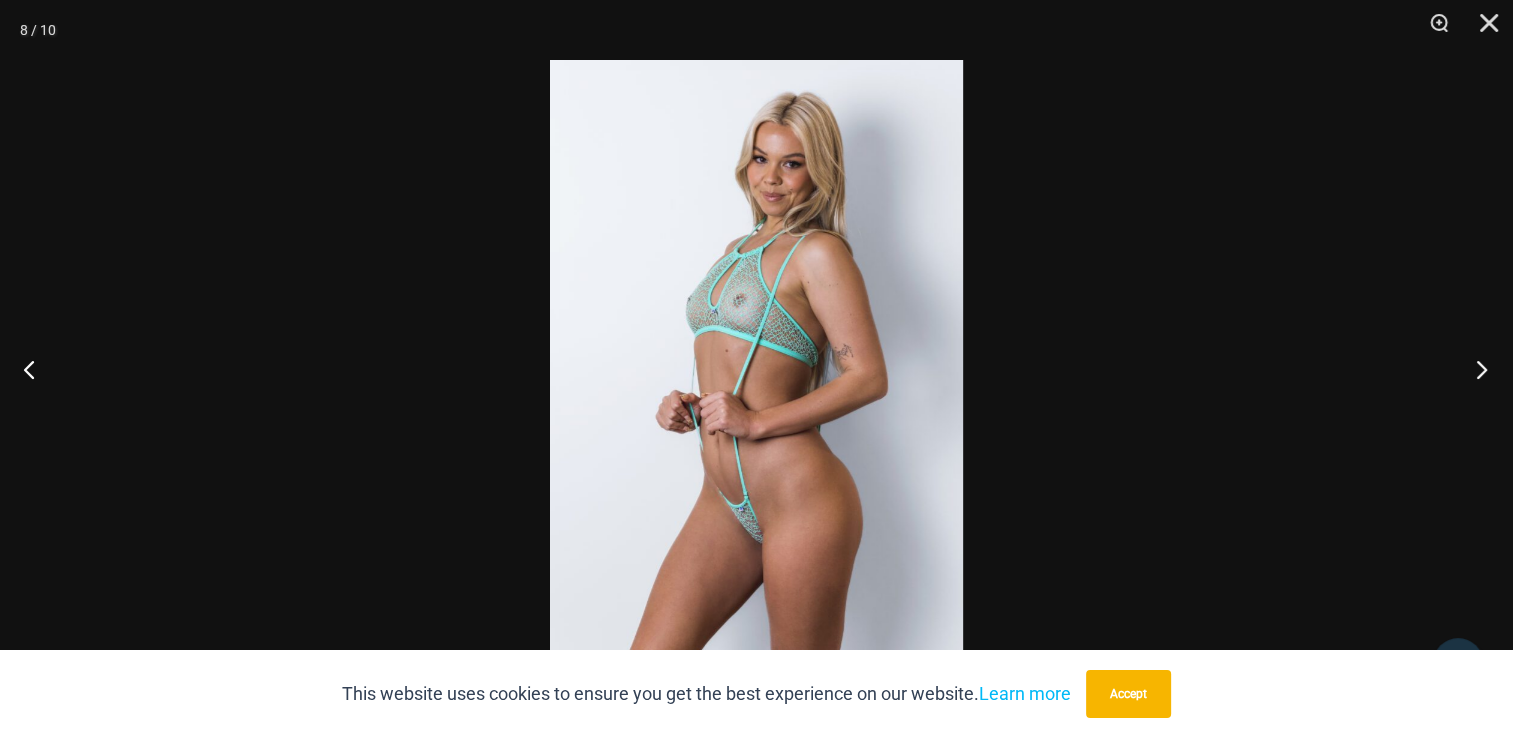 click at bounding box center (1475, 369) 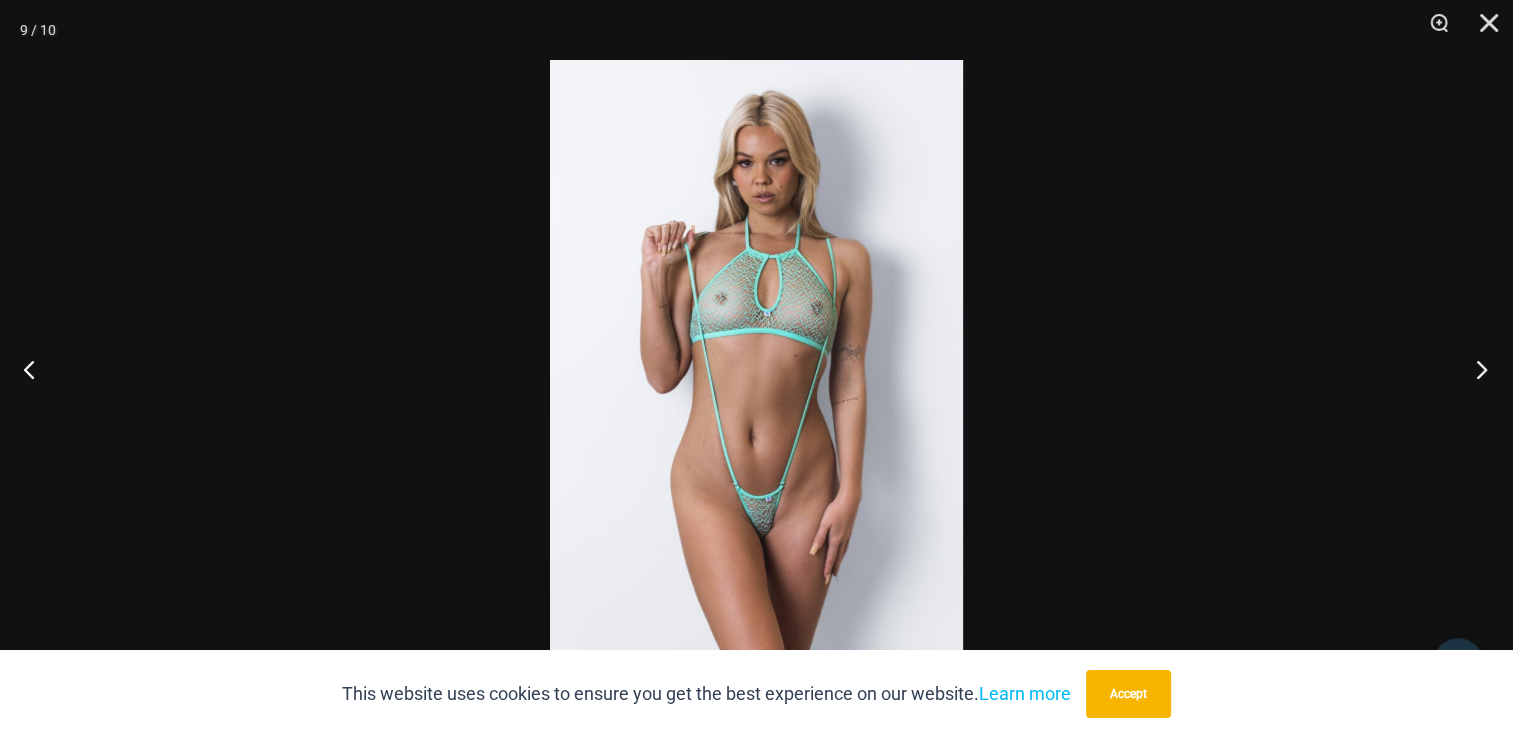 click at bounding box center [1475, 369] 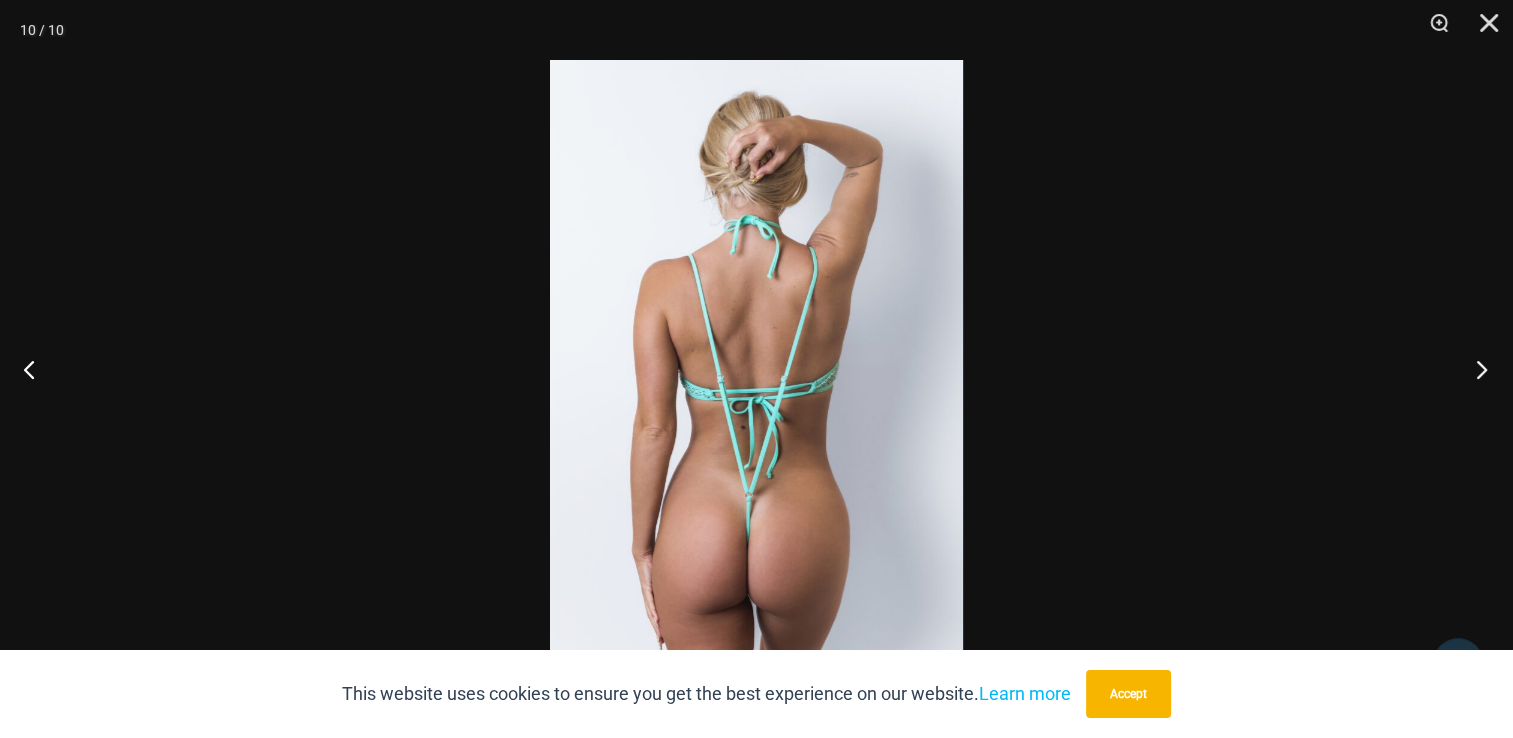click at bounding box center [1475, 369] 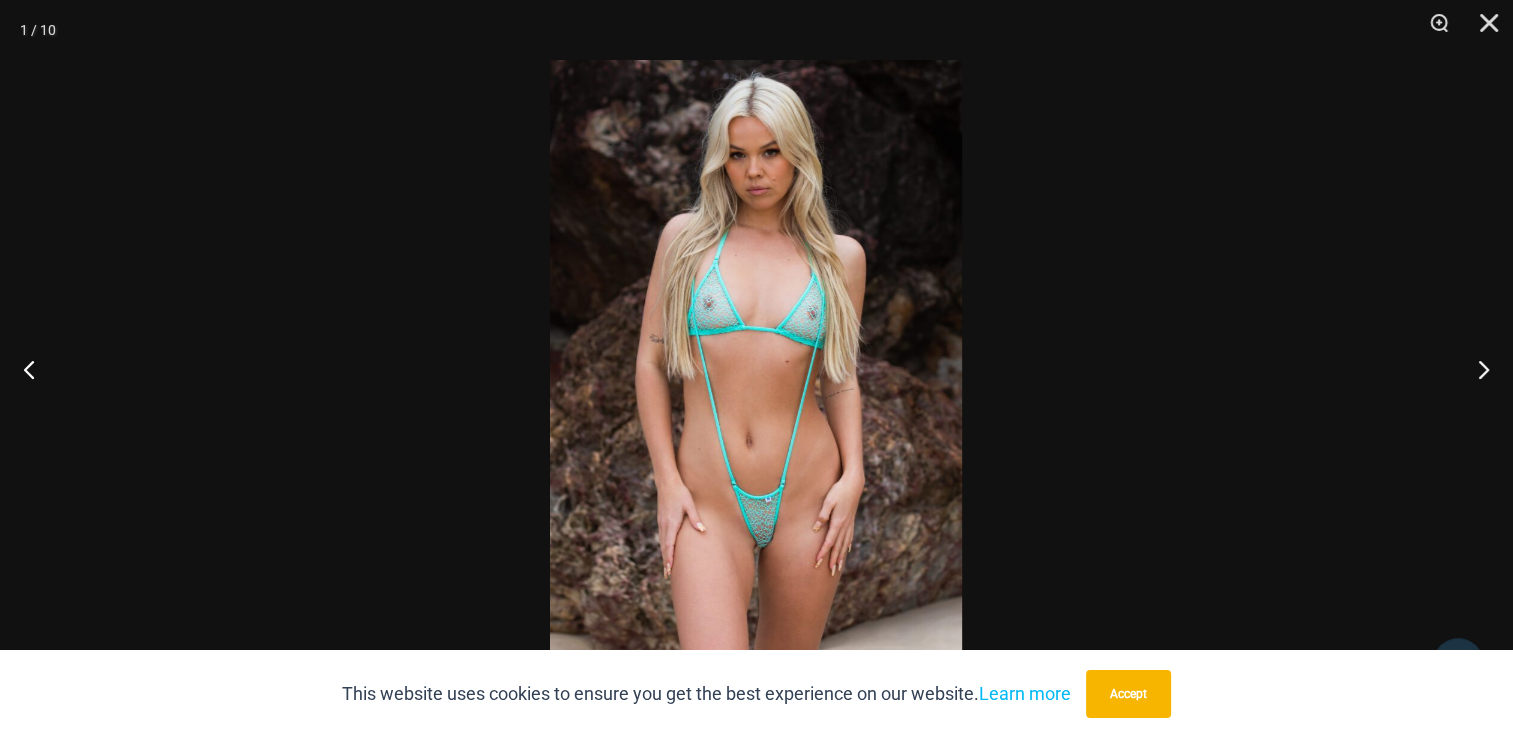 click at bounding box center (756, 369) 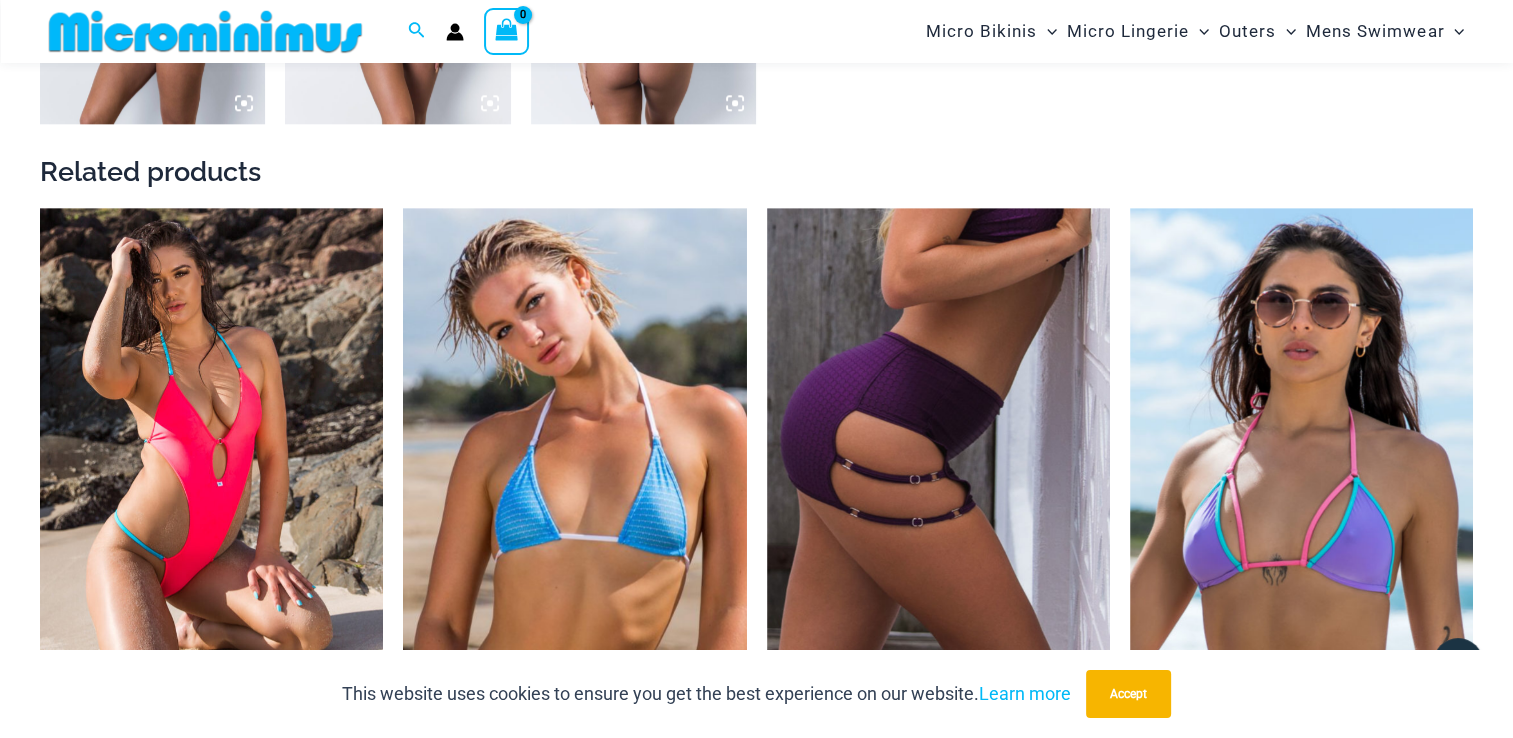 scroll, scrollTop: 2281, scrollLeft: 0, axis: vertical 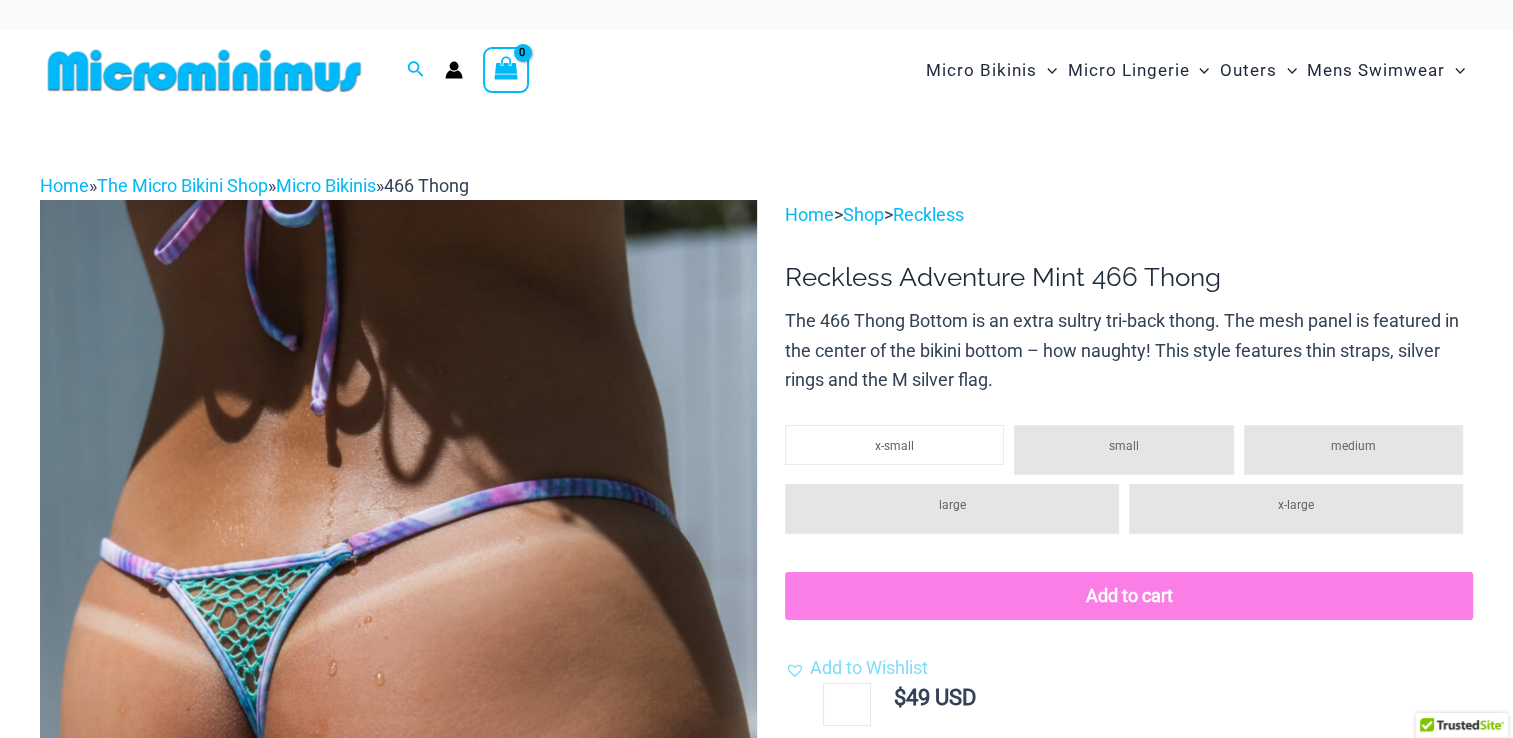 click on "Home  »  The Micro Bikini Shop  »  Micro Bikinis  »  466 Thong" at bounding box center [756, 186] 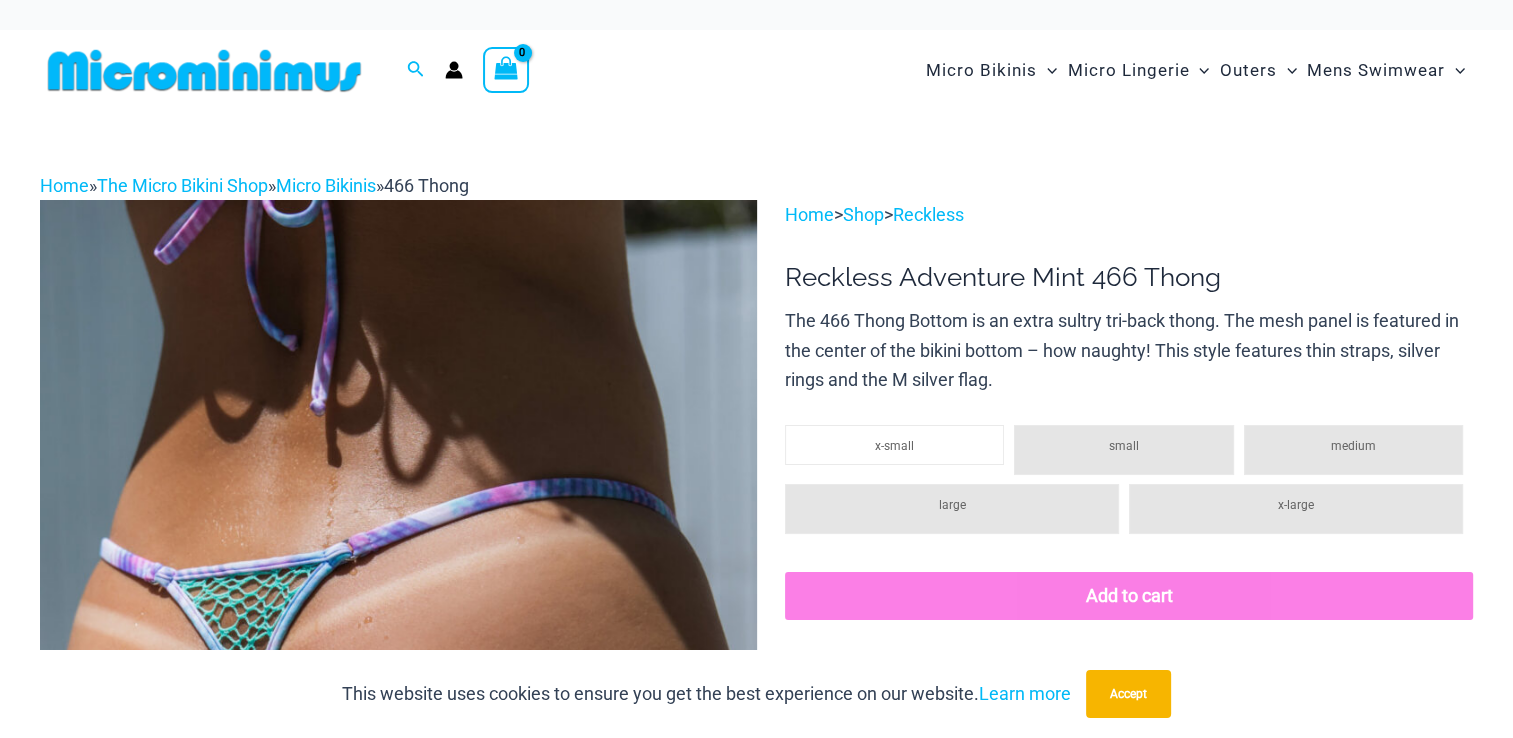 click at bounding box center (398, 737) 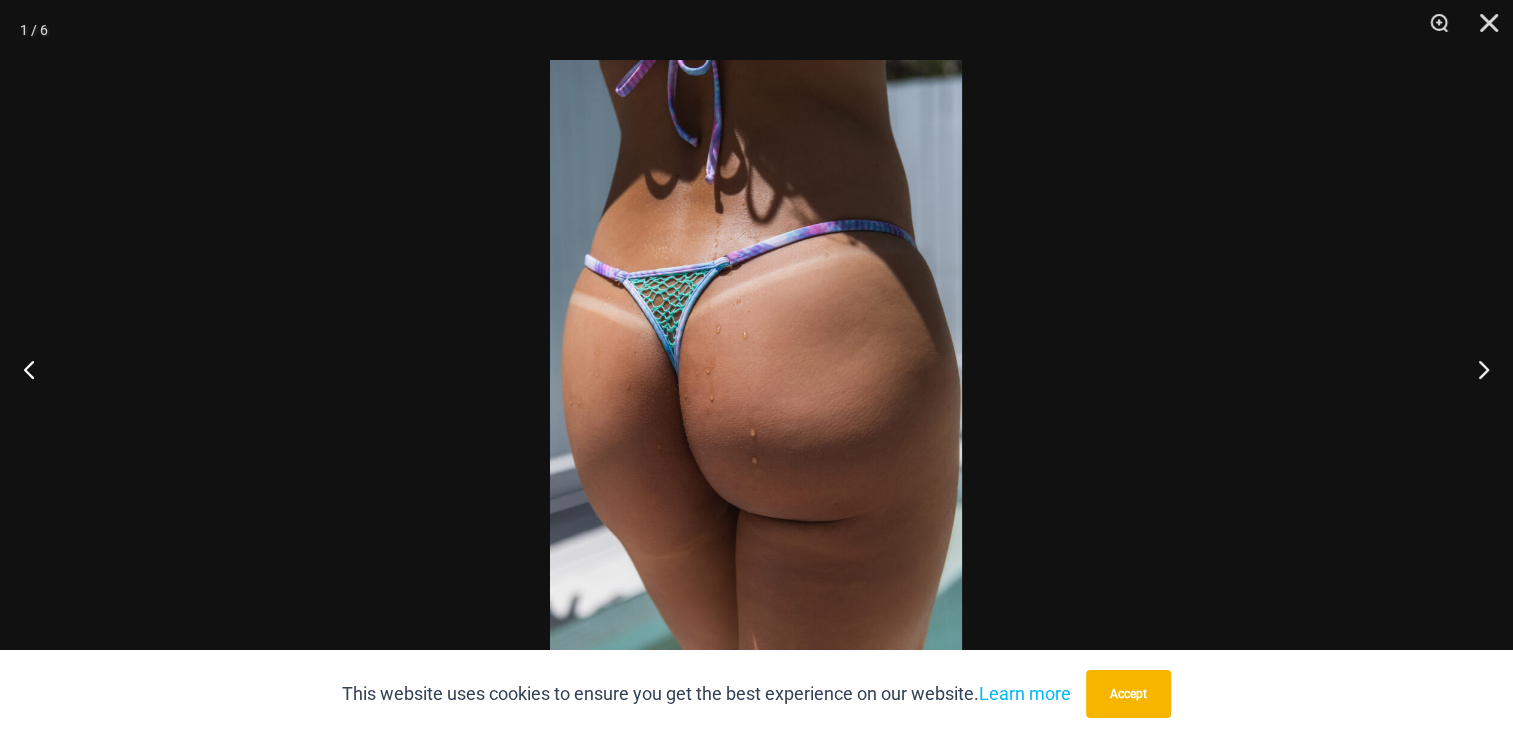 click at bounding box center (756, 369) 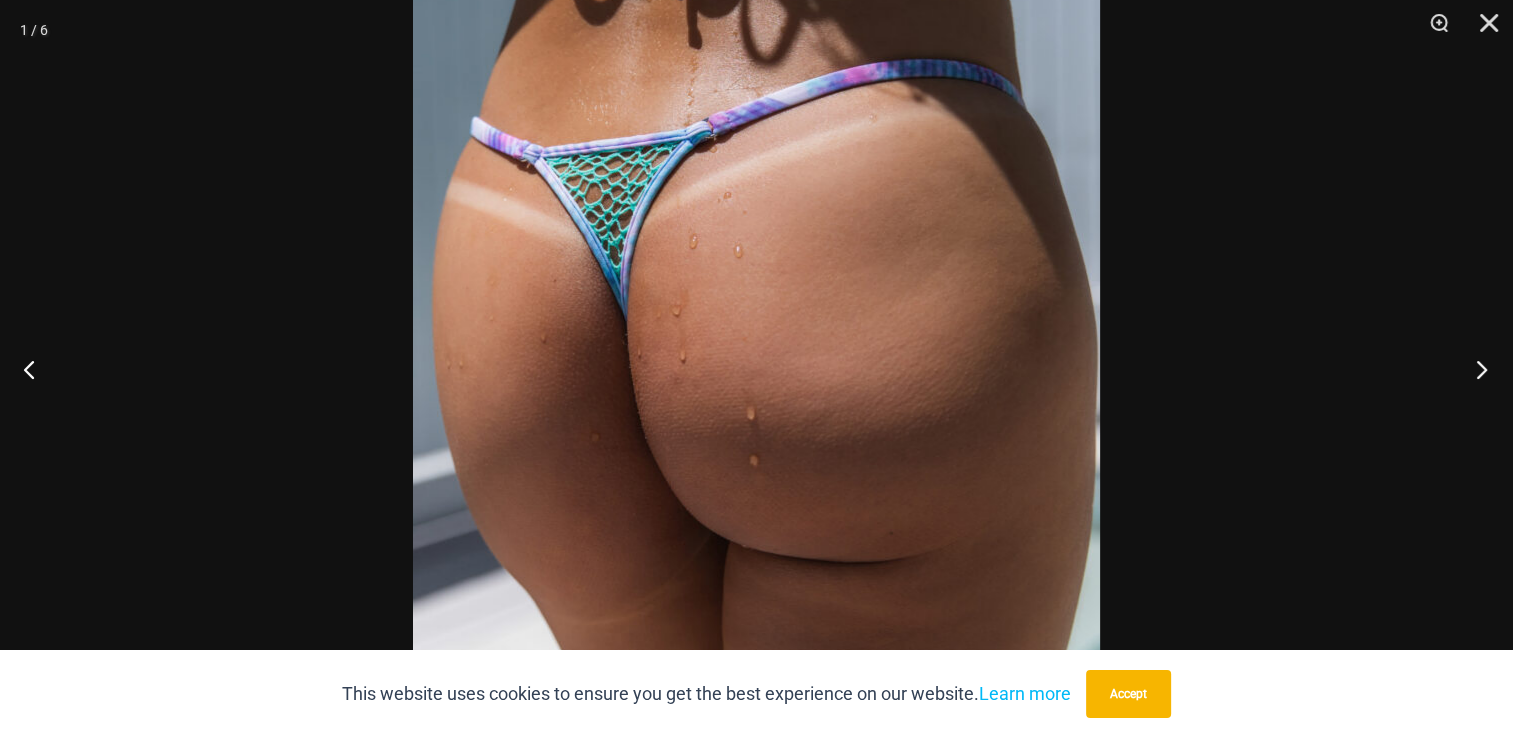 click at bounding box center [1475, 369] 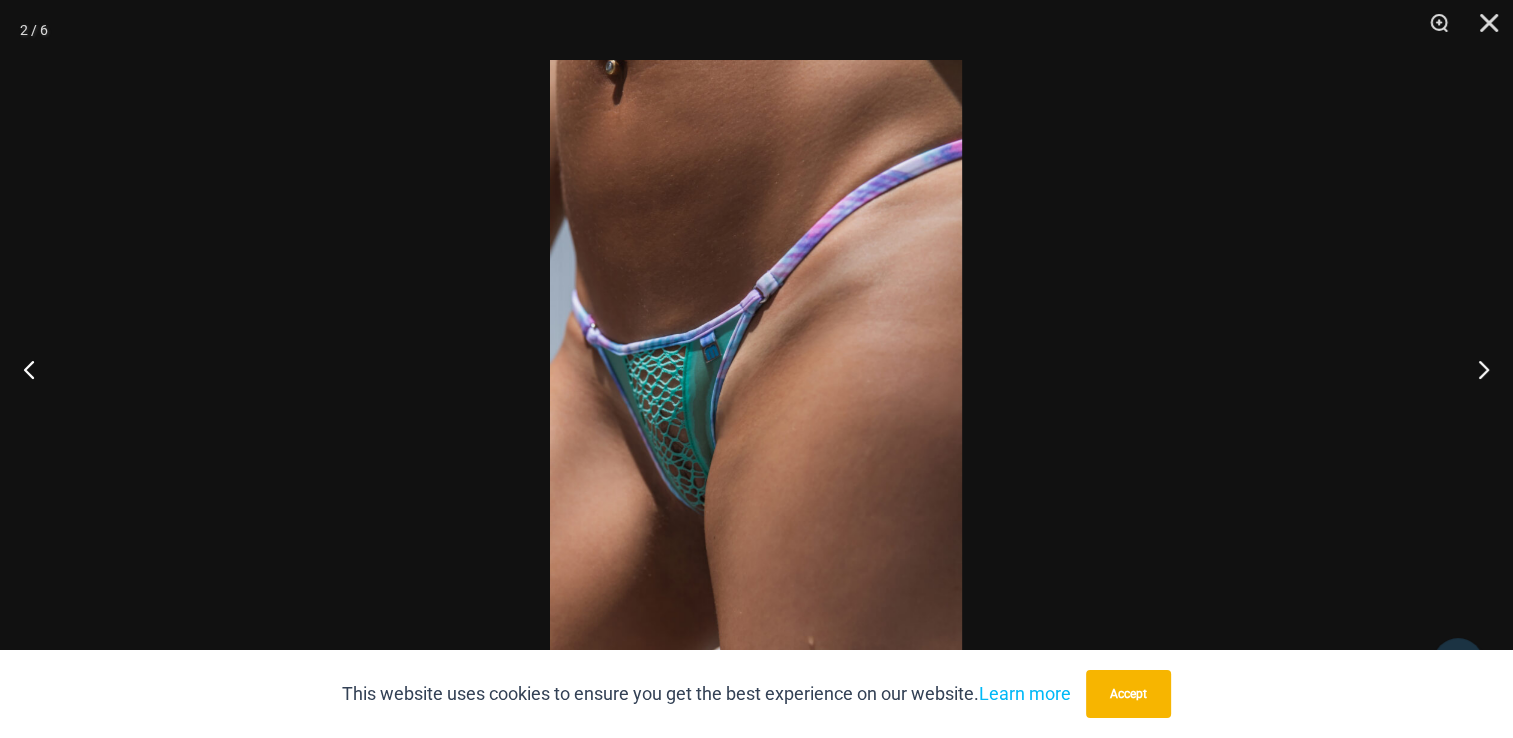 click at bounding box center [756, 369] 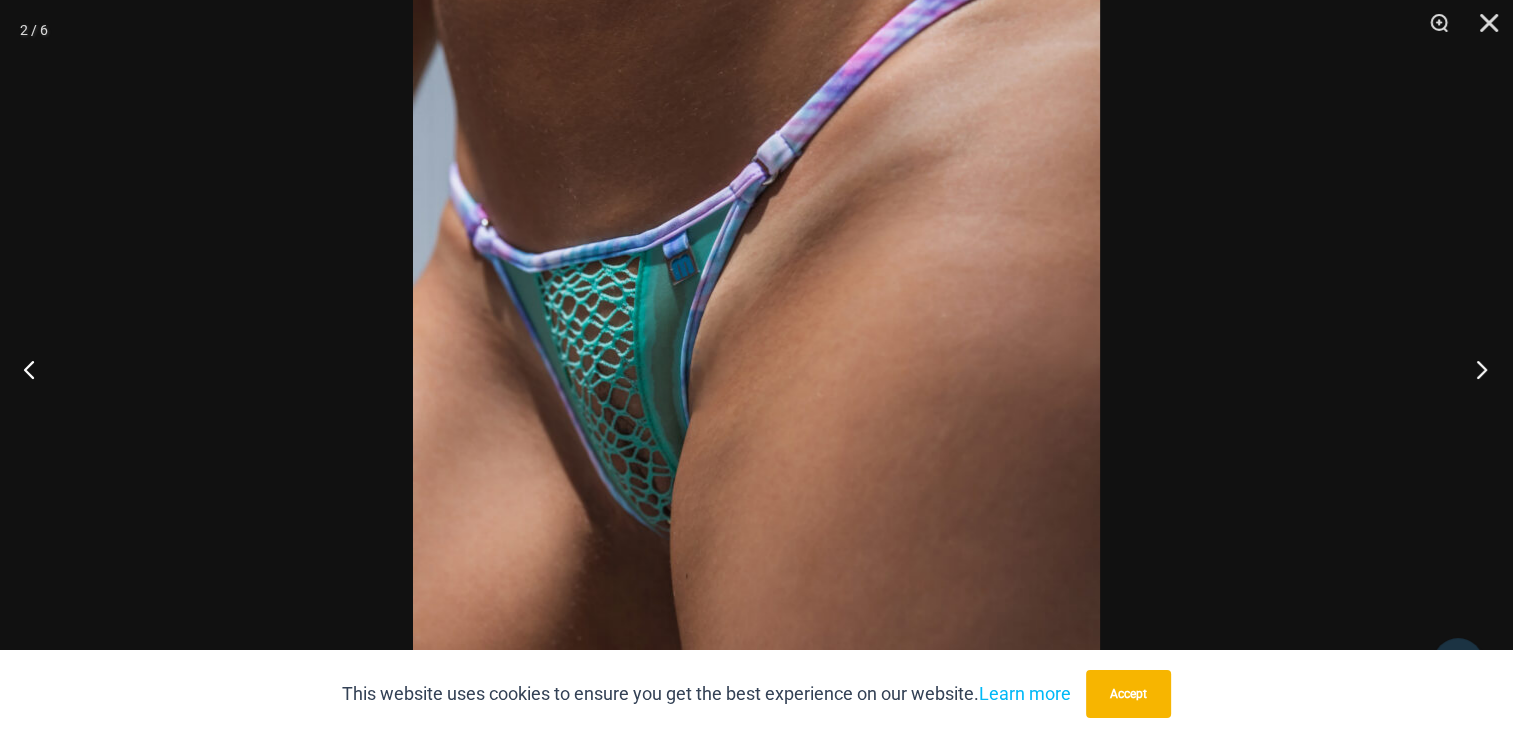 click at bounding box center (1475, 369) 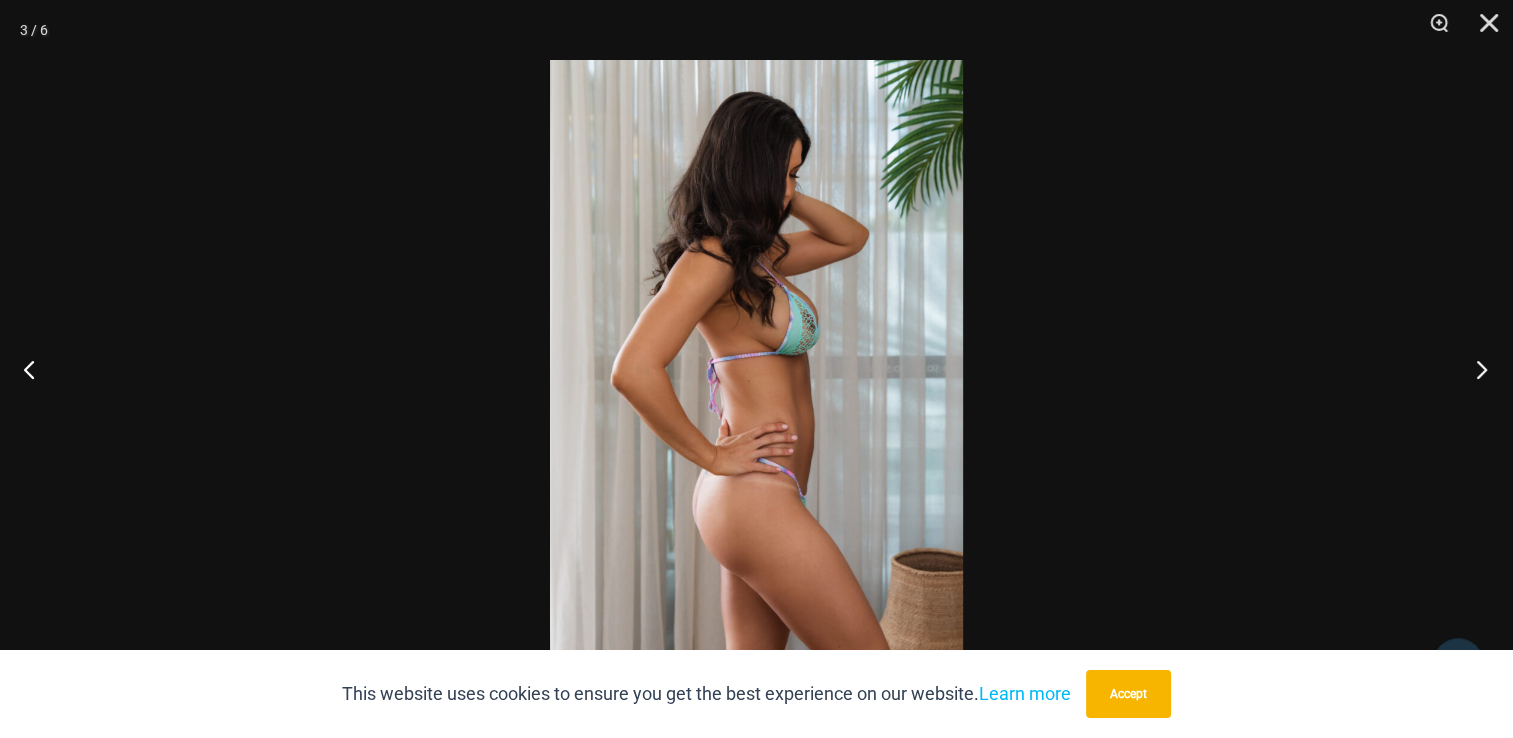 click at bounding box center [1475, 369] 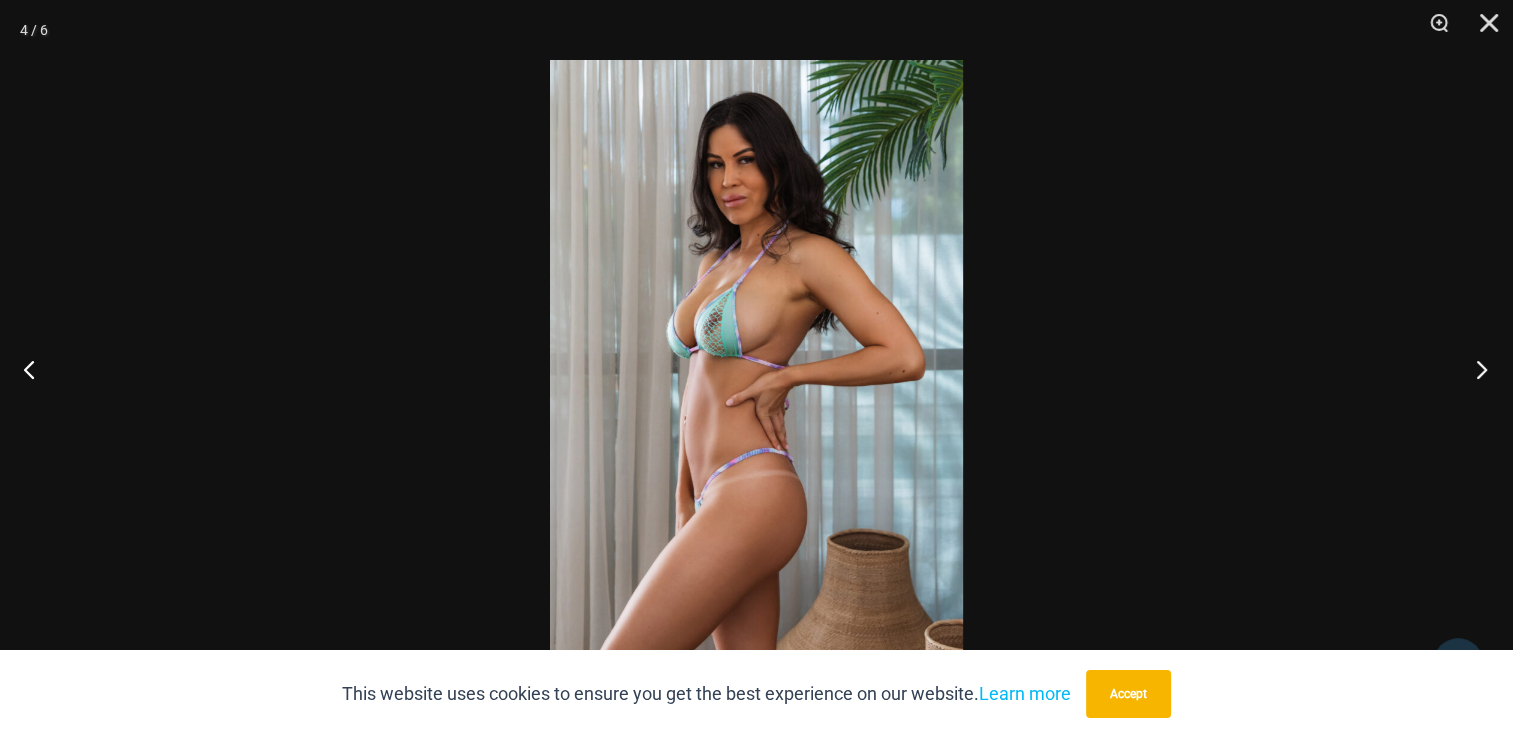 click at bounding box center (1475, 369) 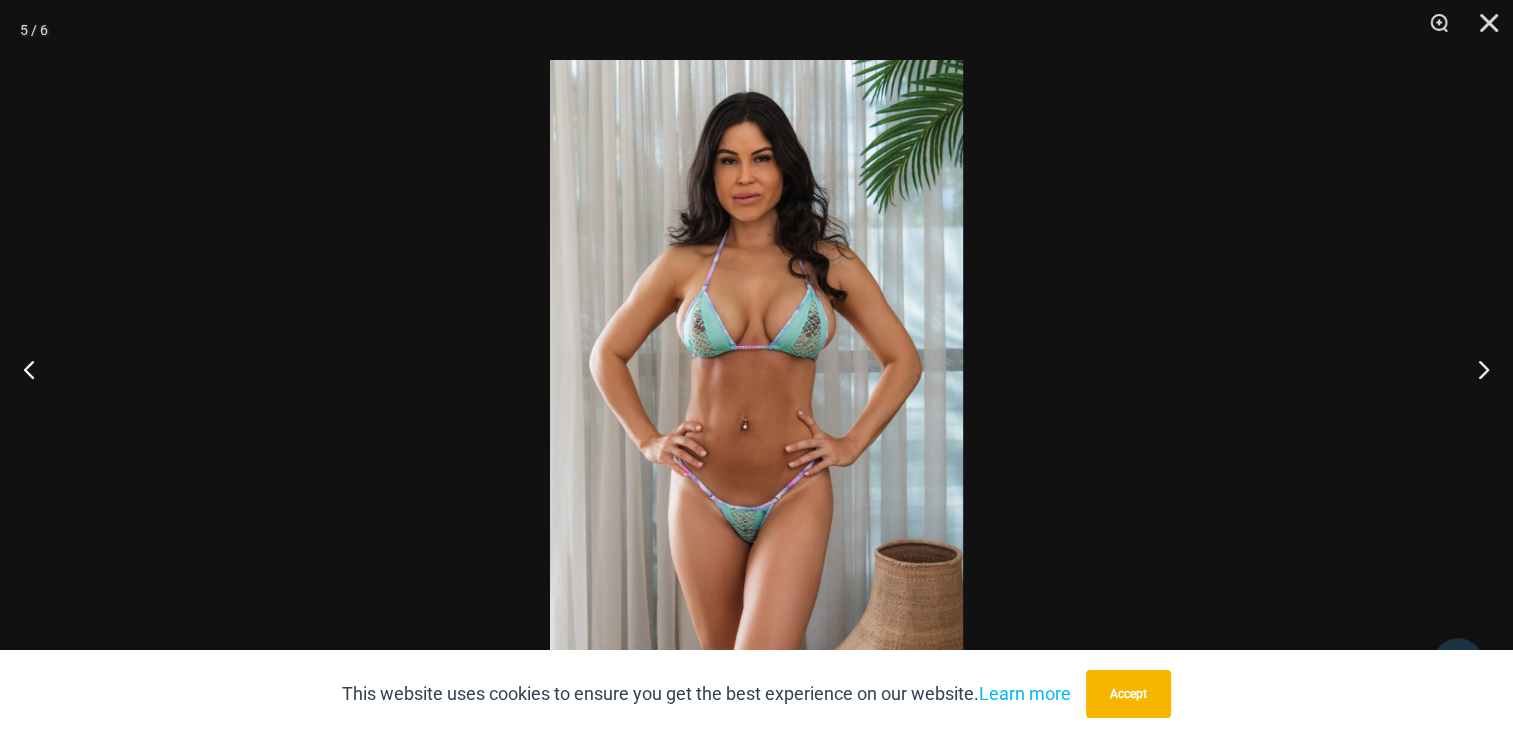click at bounding box center [756, 369] 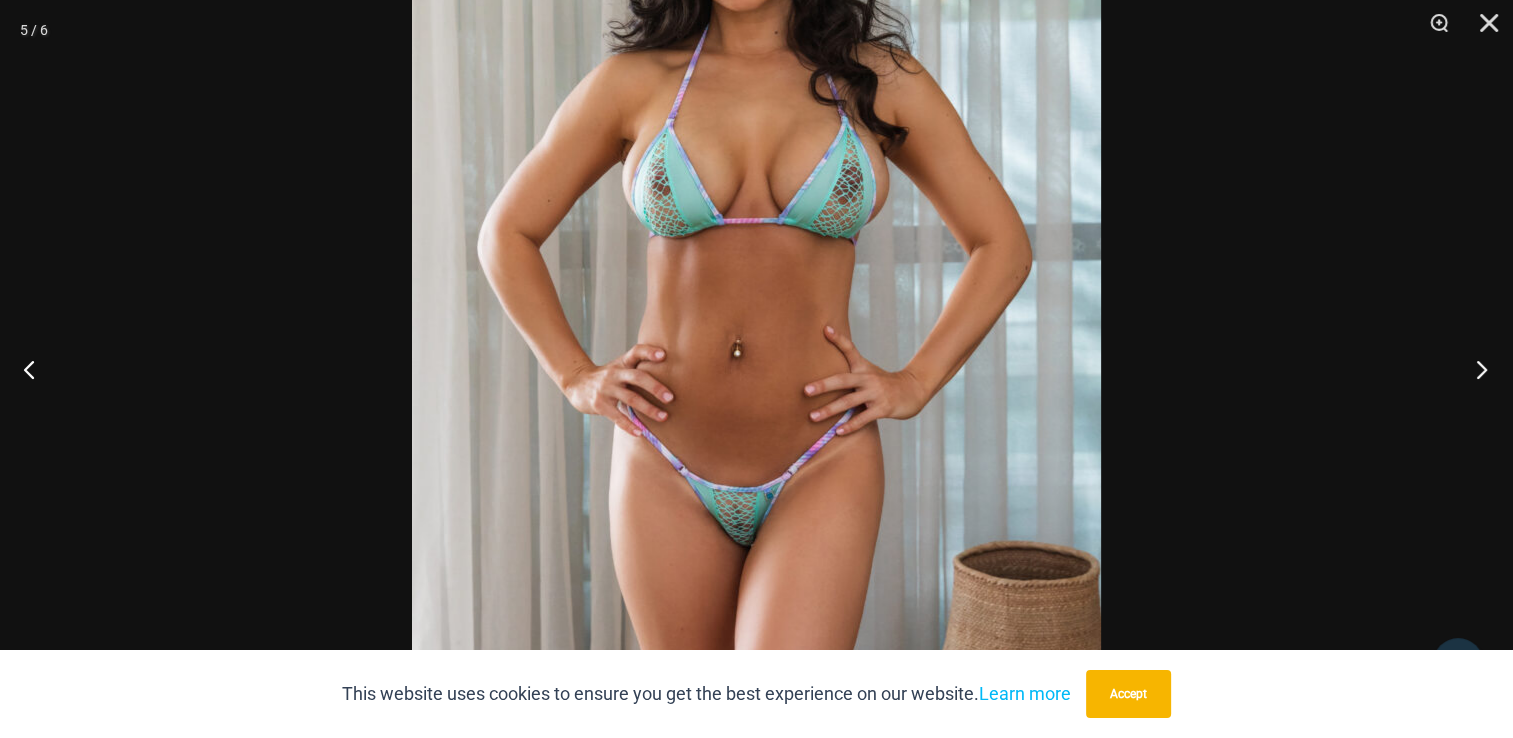 click at bounding box center (1475, 369) 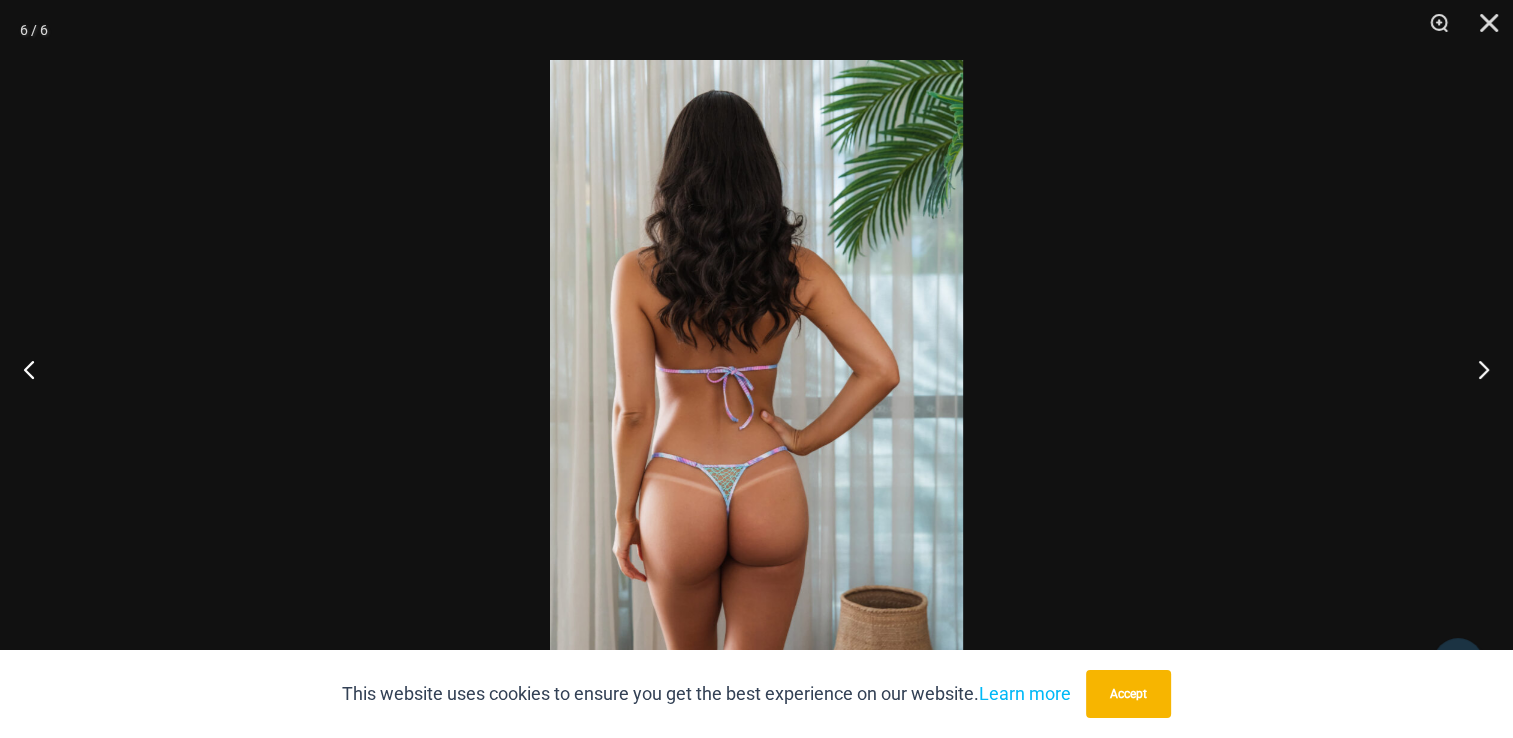 click at bounding box center (756, 369) 